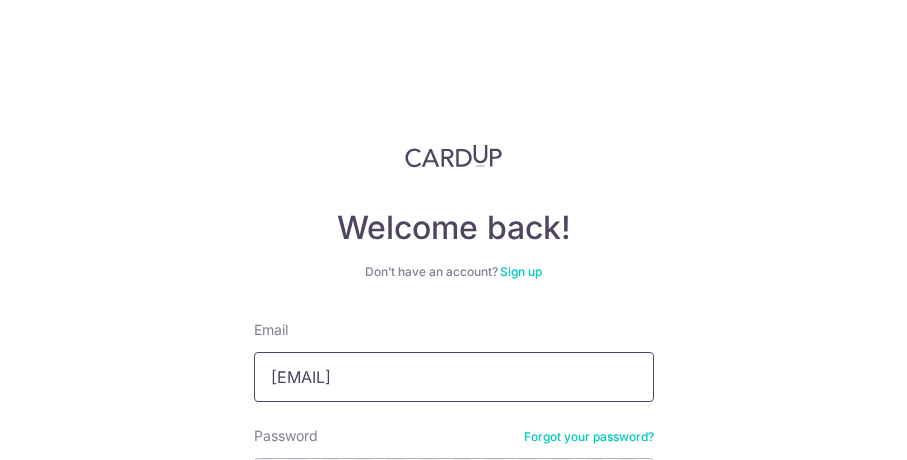 scroll, scrollTop: 0, scrollLeft: 0, axis: both 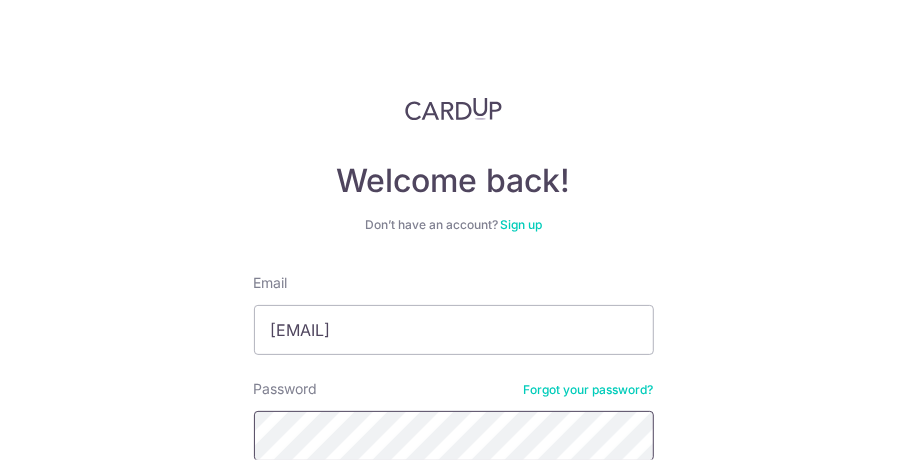 click on "Log in" at bounding box center [454, 510] 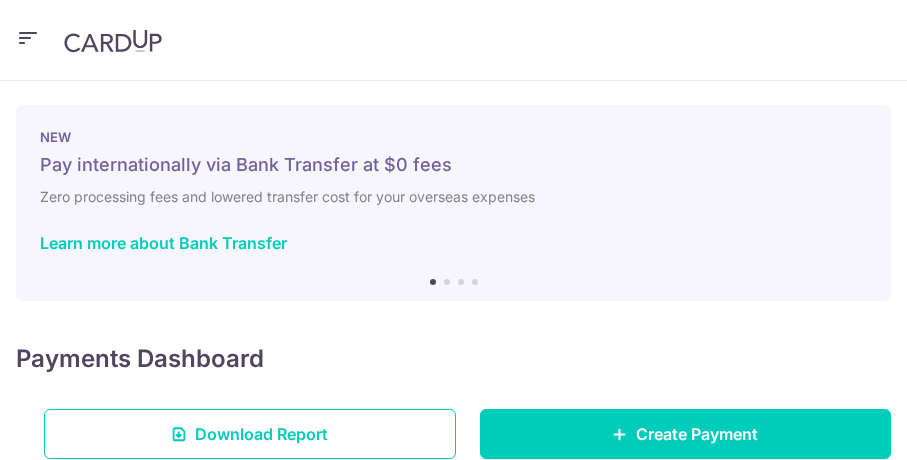 scroll, scrollTop: 0, scrollLeft: 0, axis: both 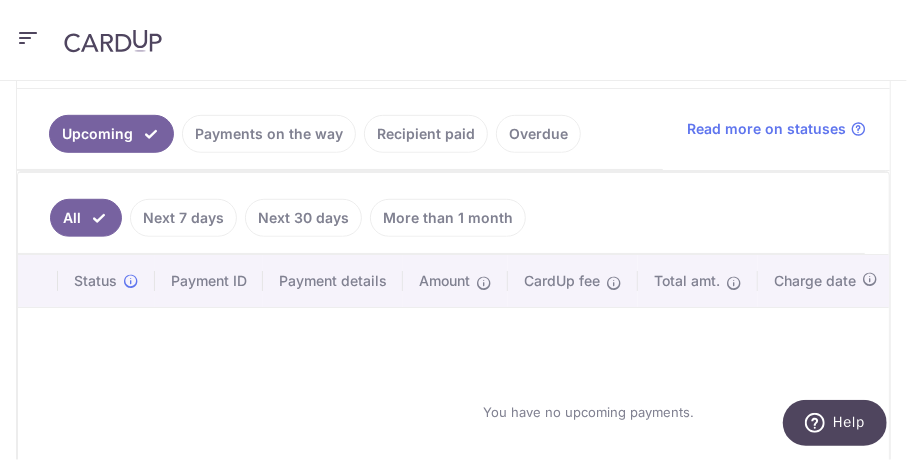 click on "Recipient paid" at bounding box center [426, 134] 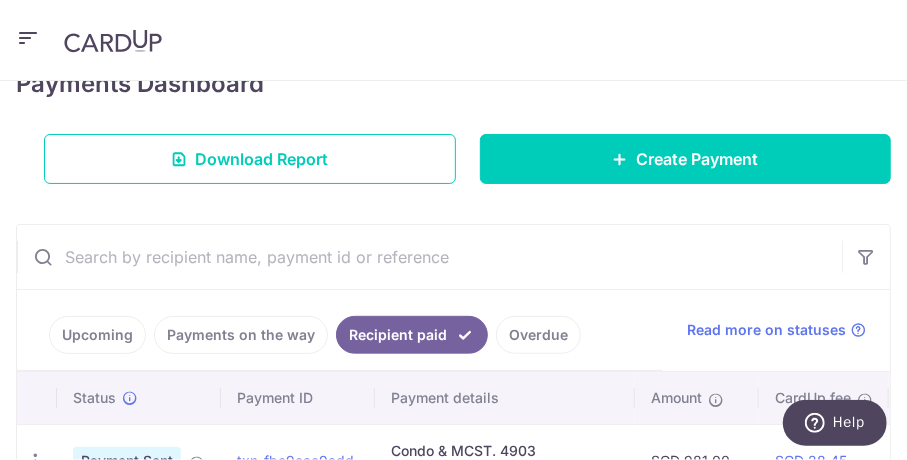 scroll, scrollTop: 300, scrollLeft: 0, axis: vertical 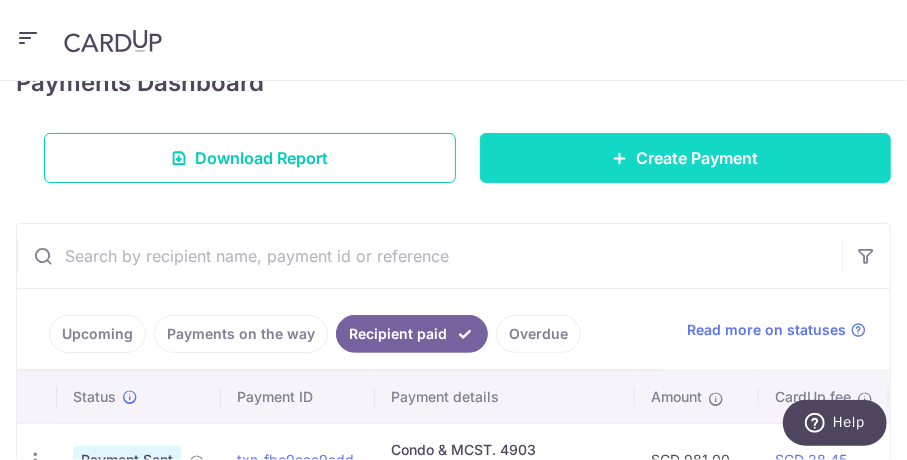 click on "Create Payment" at bounding box center (697, 158) 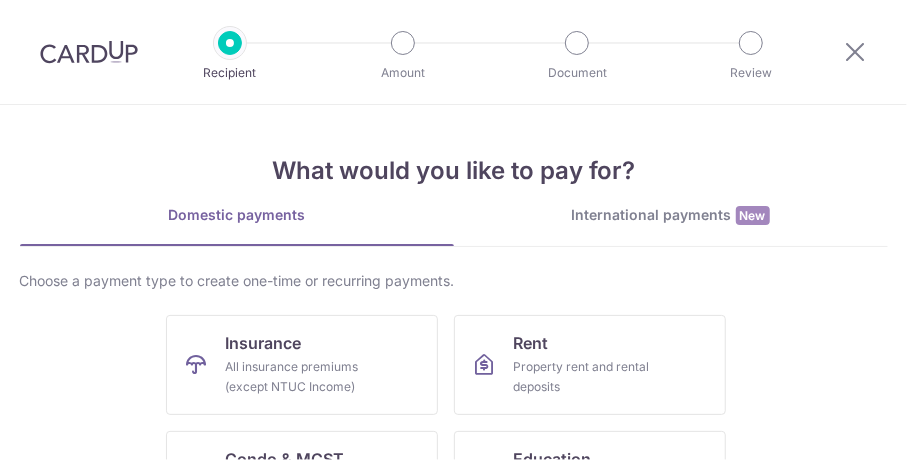scroll, scrollTop: 0, scrollLeft: 0, axis: both 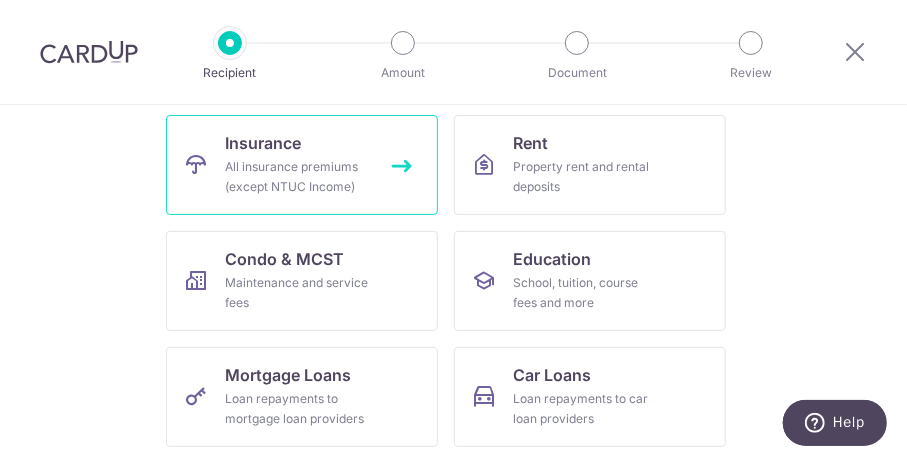 click on "All insurance premiums (except NTUC Income)" at bounding box center [298, 177] 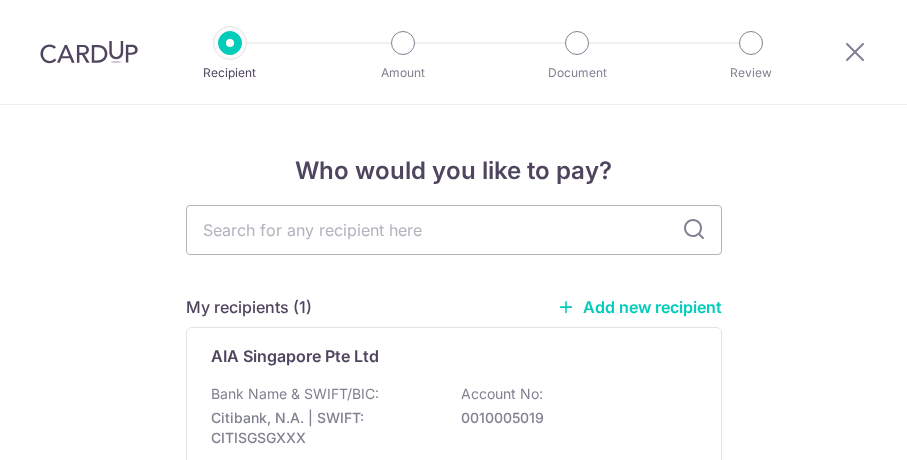 scroll, scrollTop: 0, scrollLeft: 0, axis: both 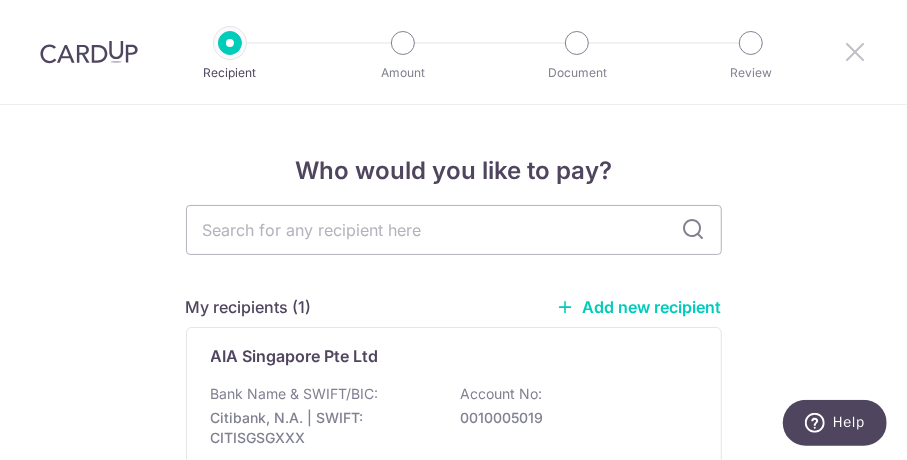 click at bounding box center (855, 51) 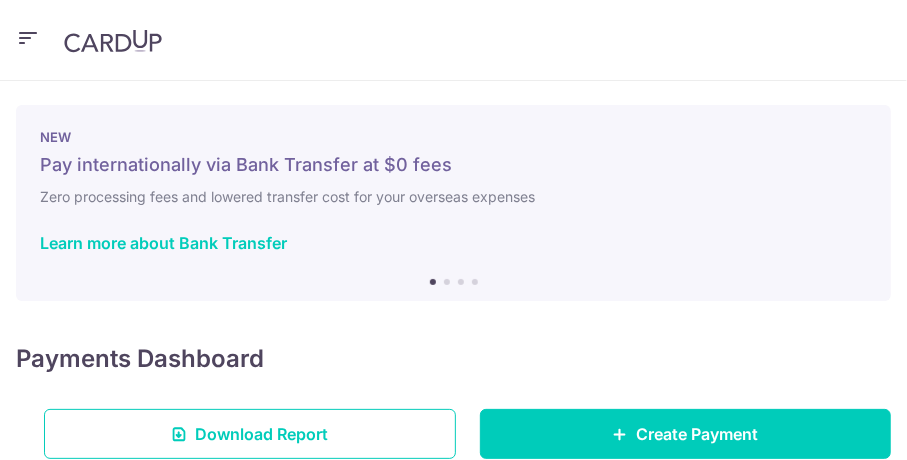 scroll, scrollTop: 0, scrollLeft: 0, axis: both 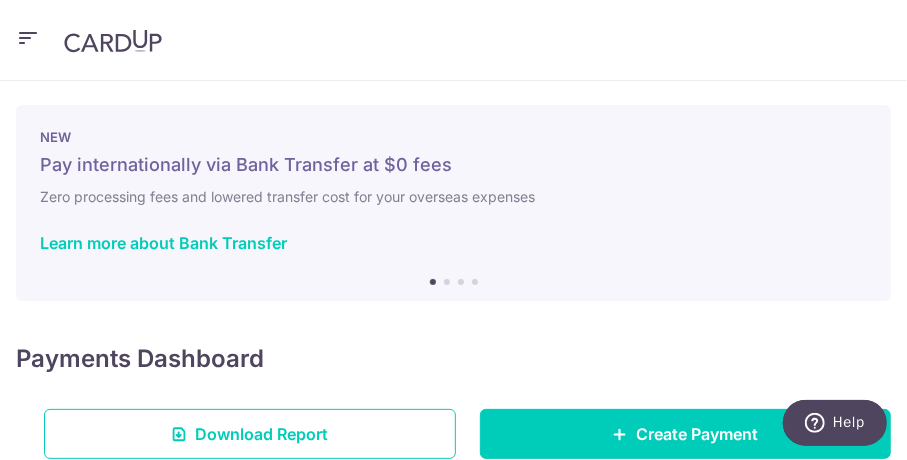 click at bounding box center [28, 38] 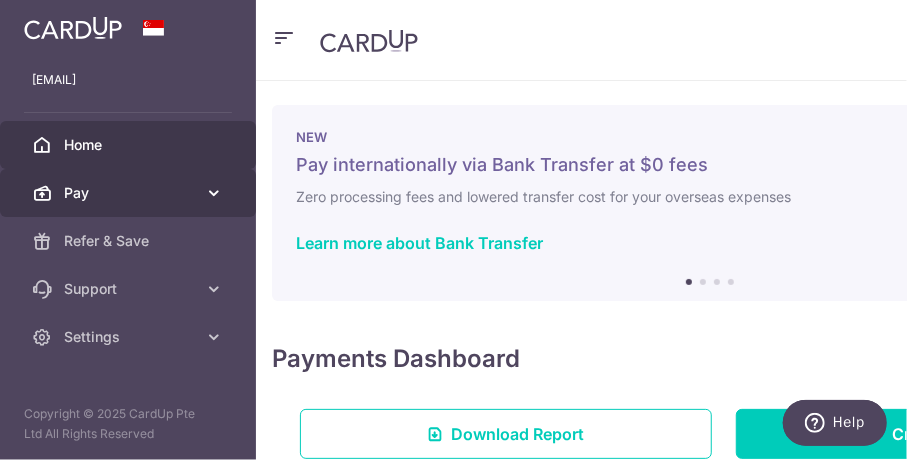 click on "Pay" at bounding box center [130, 193] 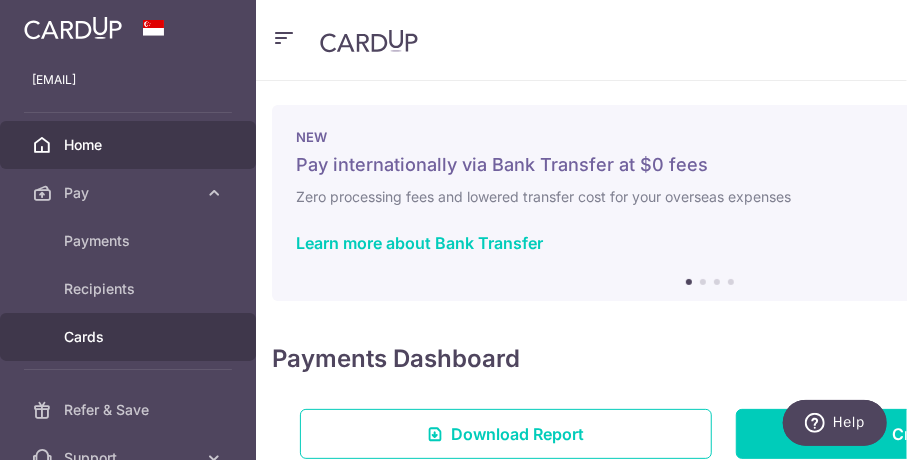 click on "Cards" at bounding box center [130, 337] 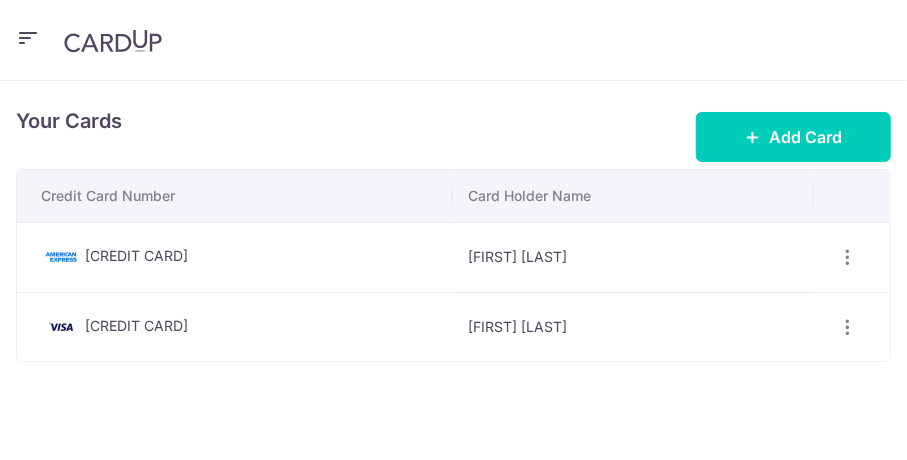 scroll, scrollTop: 0, scrollLeft: 0, axis: both 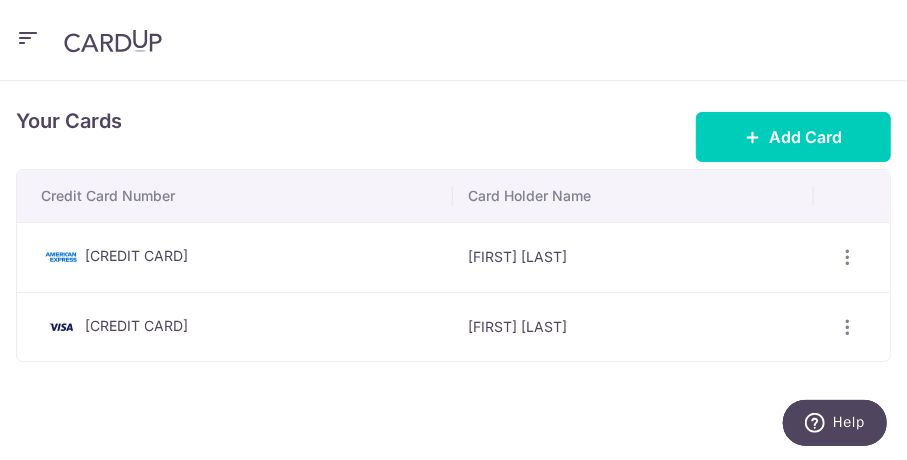 click at bounding box center (28, 38) 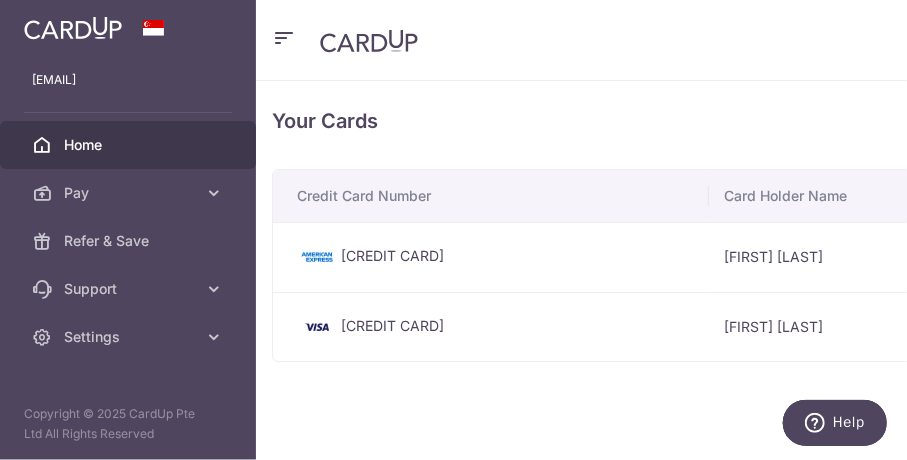 click on "Home" at bounding box center (130, 145) 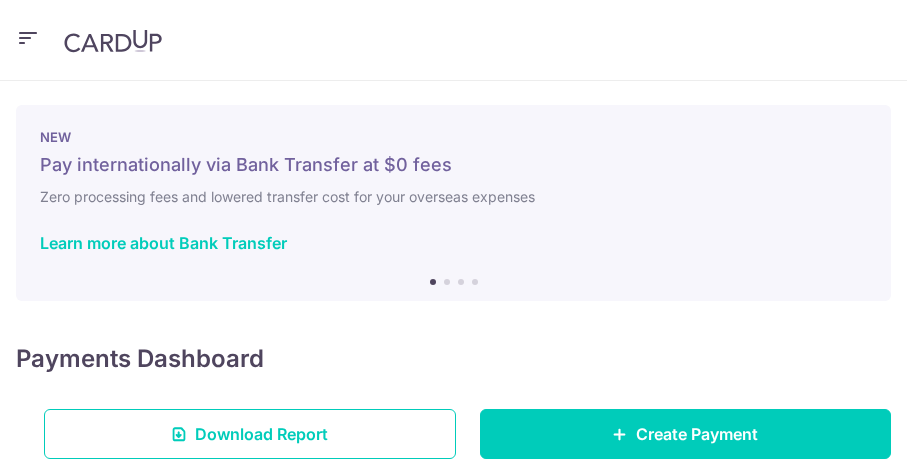 scroll, scrollTop: 0, scrollLeft: 0, axis: both 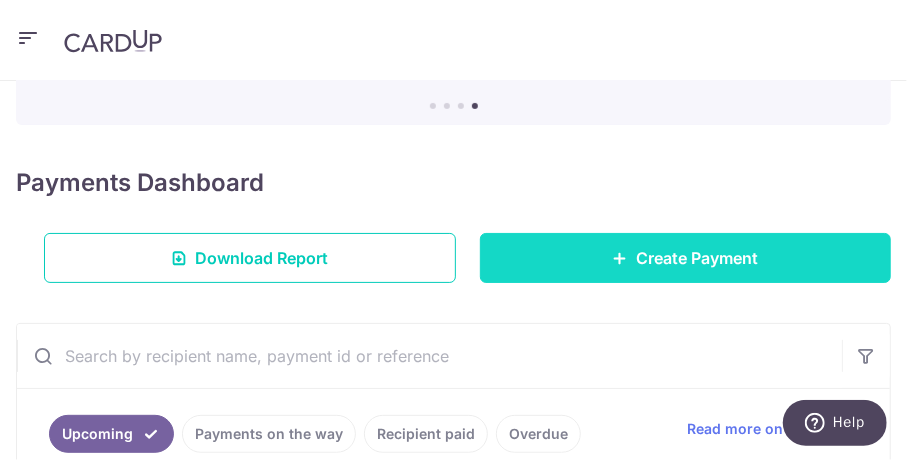 click on "Create Payment" at bounding box center [697, 258] 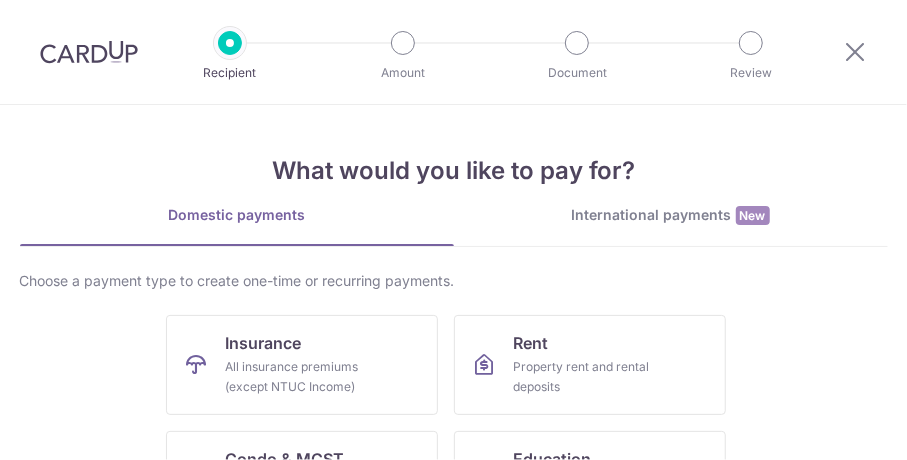 scroll, scrollTop: 0, scrollLeft: 0, axis: both 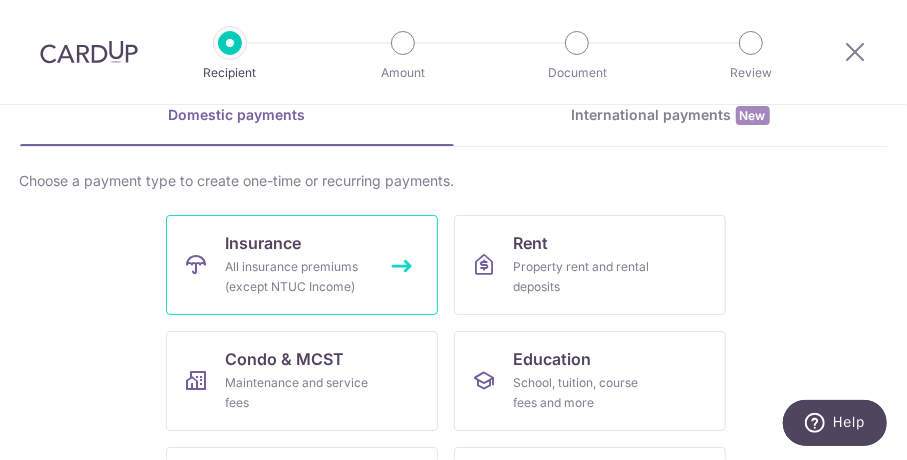 click on "All insurance premiums (except NTUC Income)" at bounding box center [298, 277] 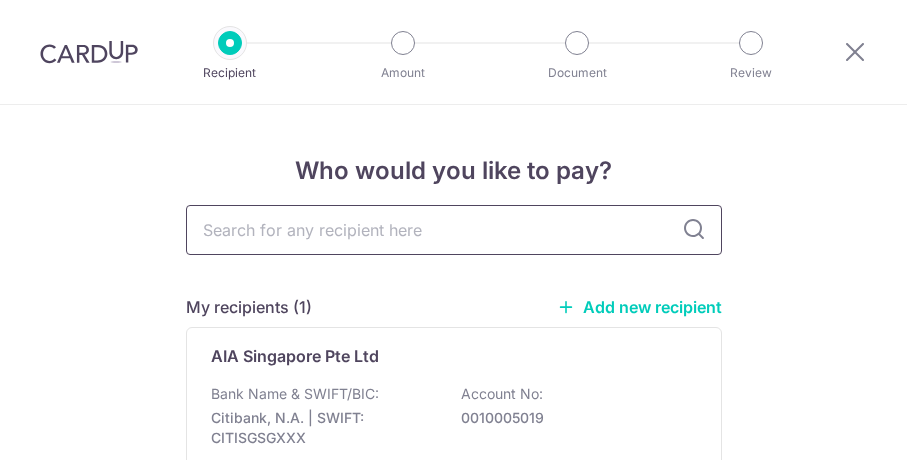 scroll, scrollTop: 0, scrollLeft: 0, axis: both 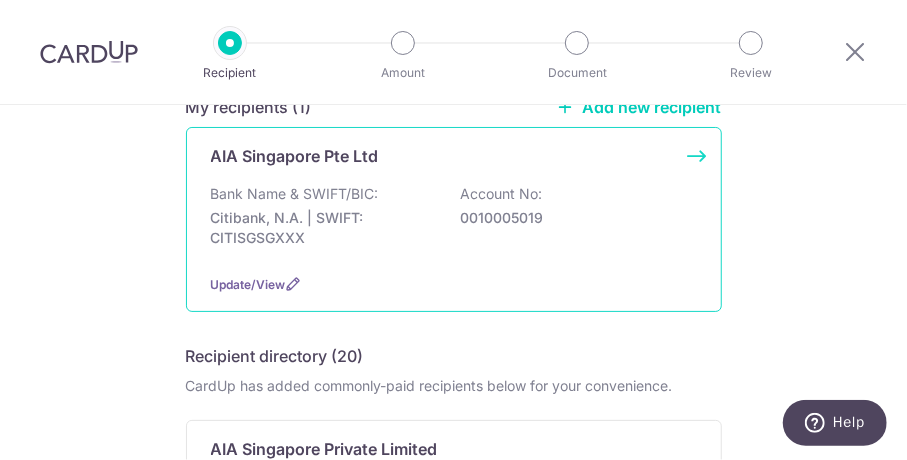 click on "Citibank, N.A. | SWIFT: CITISGSGXXX" at bounding box center (323, 228) 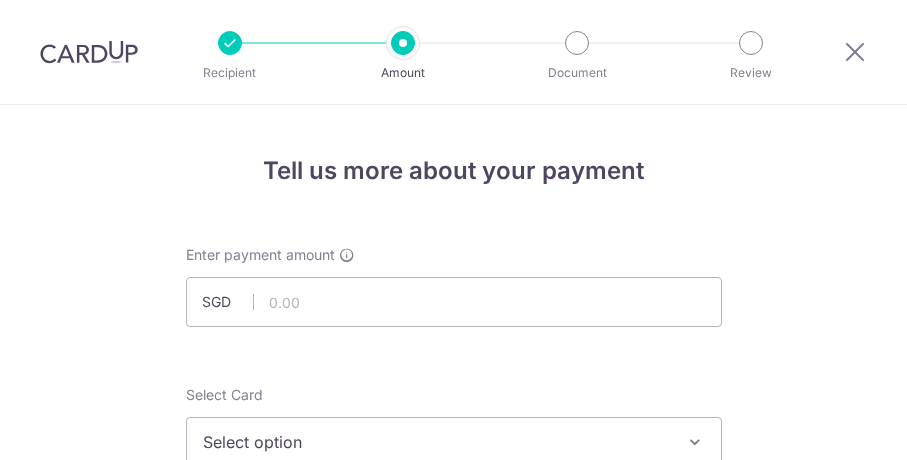 scroll, scrollTop: 0, scrollLeft: 0, axis: both 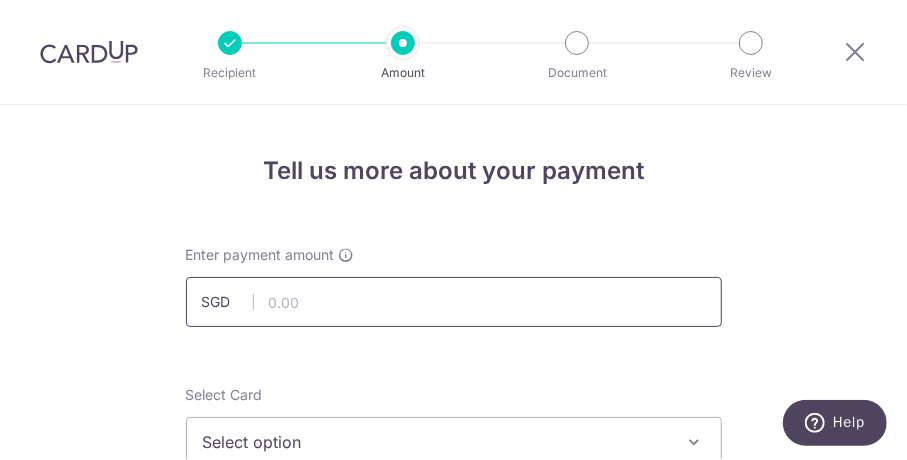click at bounding box center [454, 302] 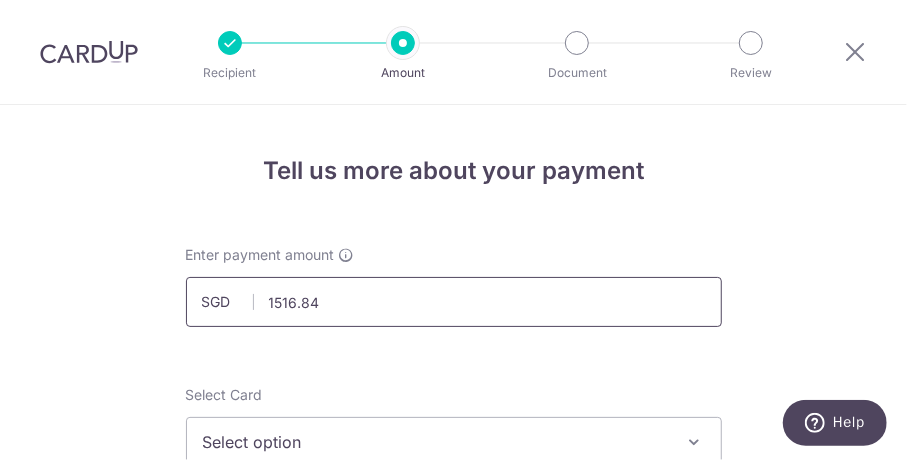 type on "1,516.84" 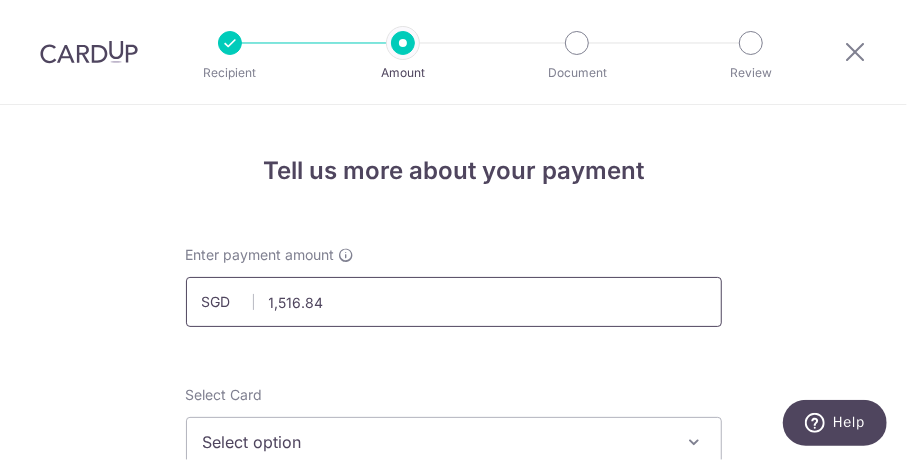 scroll, scrollTop: 6, scrollLeft: 0, axis: vertical 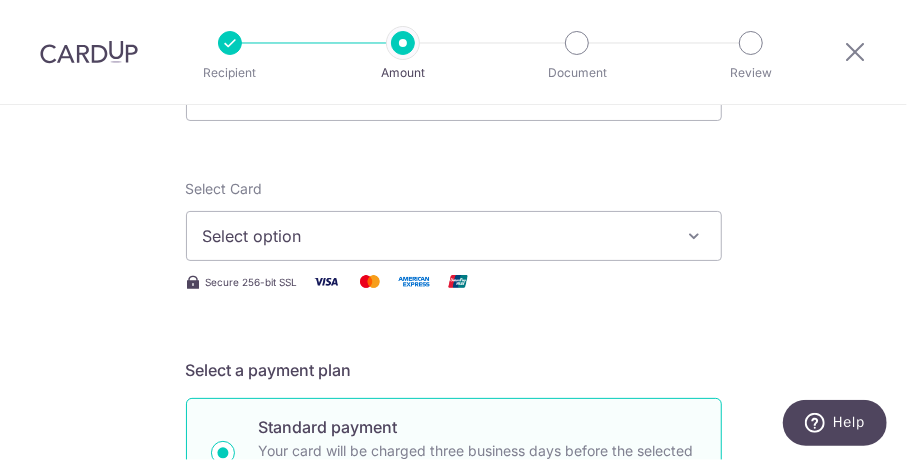 click on "Select option" at bounding box center (436, 236) 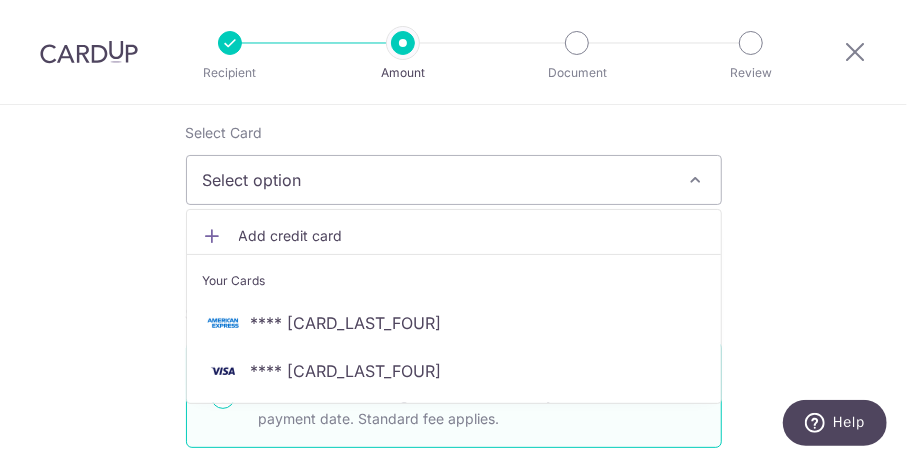 scroll, scrollTop: 306, scrollLeft: 0, axis: vertical 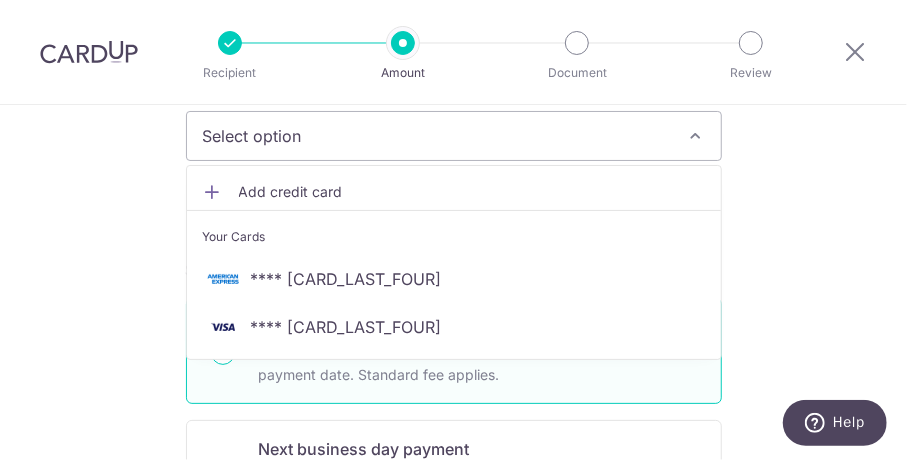 click on "Tell us more about your payment
Enter payment amount
SGD
1,516.84
1516.84
Select Card
Select option
Add credit card
Your Cards
**** 2012
**** 2623
Secure 256-bit SSL
Text
New card details
Card" at bounding box center [453, 708] 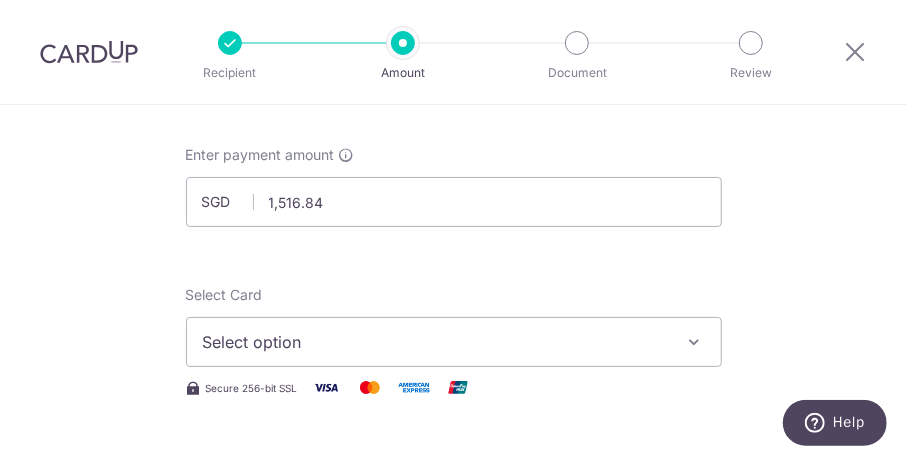 scroll, scrollTop: 200, scrollLeft: 0, axis: vertical 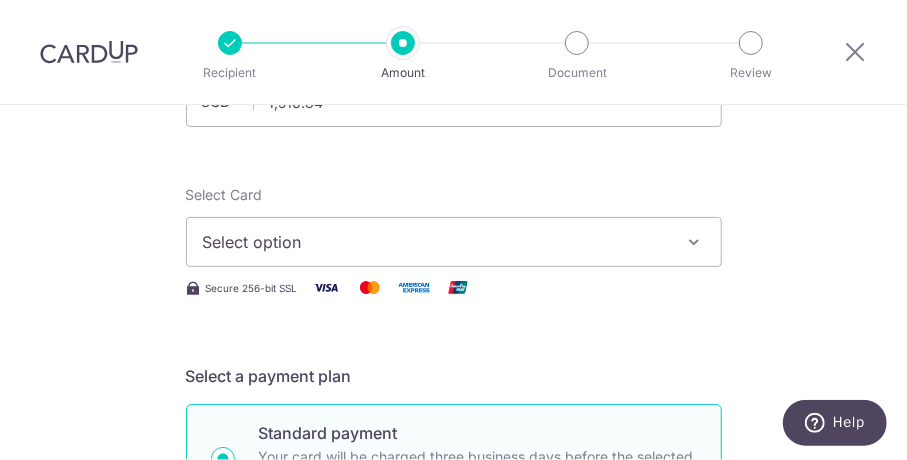 click on "Select option" at bounding box center (436, 242) 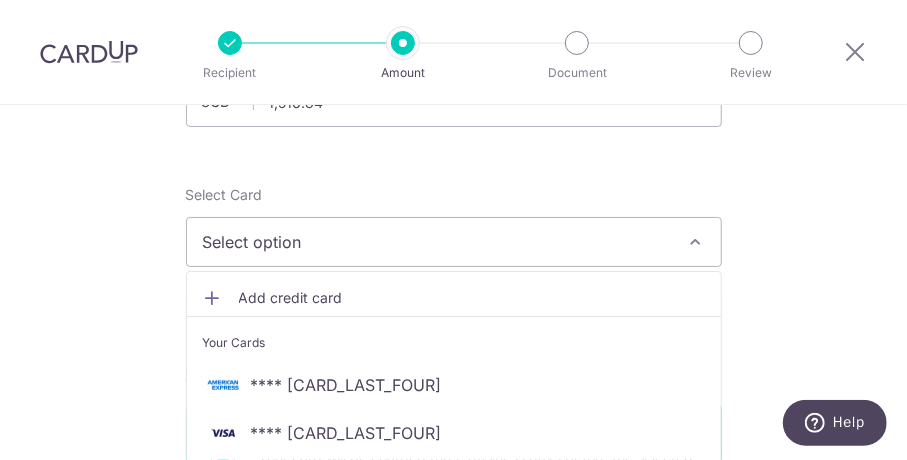 click on "Add credit card" at bounding box center (472, 298) 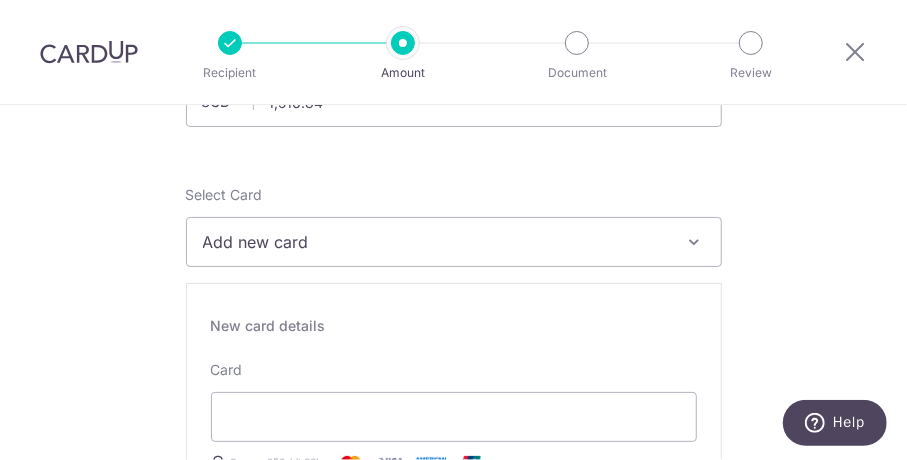 scroll, scrollTop: 300, scrollLeft: 0, axis: vertical 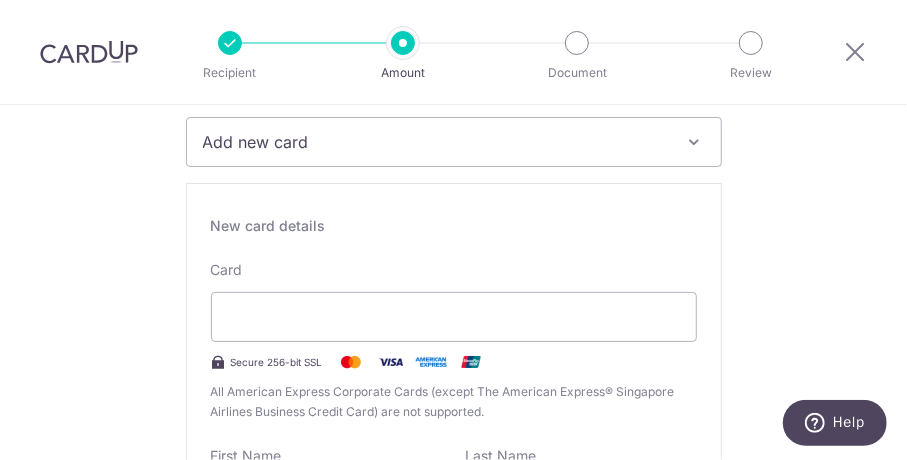 click on "Tell us more about your payment
Enter payment amount
SGD
1,516.84
1516.84
Select Card
Add new card
Add credit card
Your Cards
**** 2012
**** 2623
Secure 256-bit SSL
Text
New card details
Card
Secure 256-bit SSL" at bounding box center (453, 988) 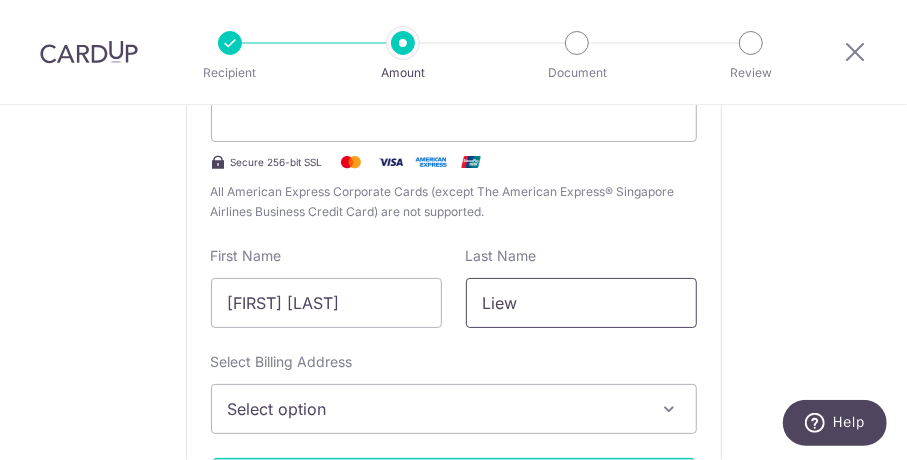 scroll, scrollTop: 600, scrollLeft: 0, axis: vertical 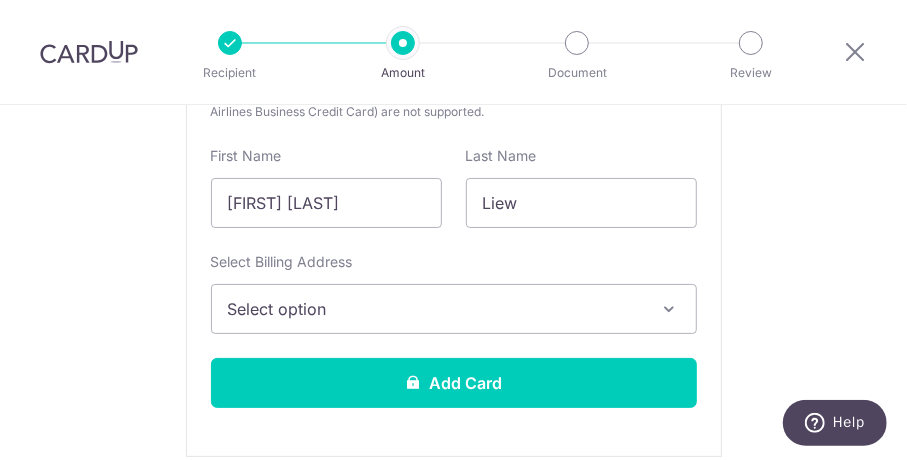 click on "Select option" at bounding box center [436, 309] 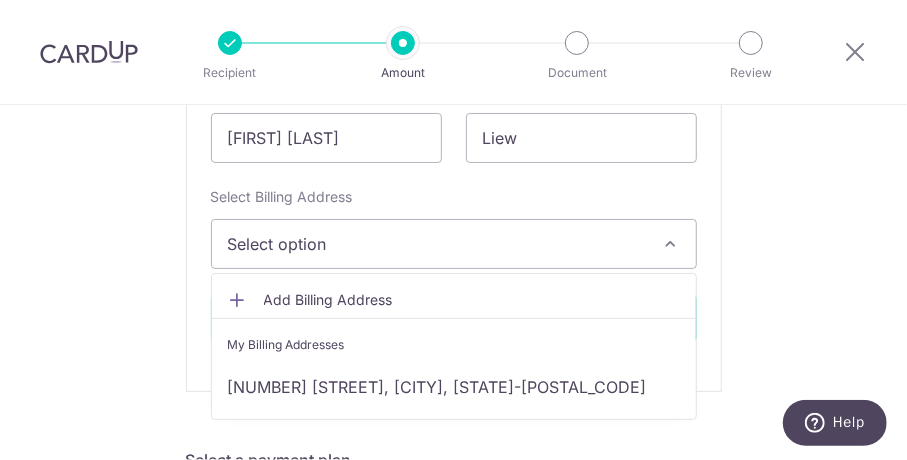 scroll, scrollTop: 700, scrollLeft: 0, axis: vertical 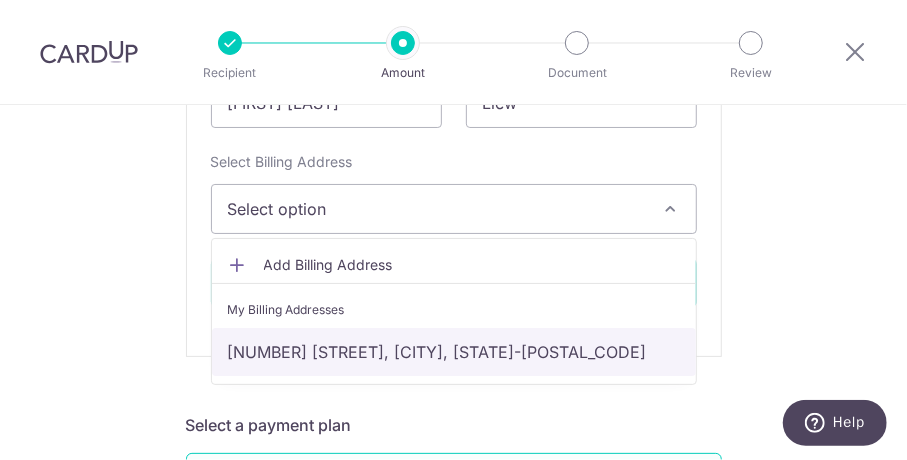click on "85 Hougang Ave 2, #09-21 The Florence Residences, Singapore, Singapore-538861" at bounding box center [454, 352] 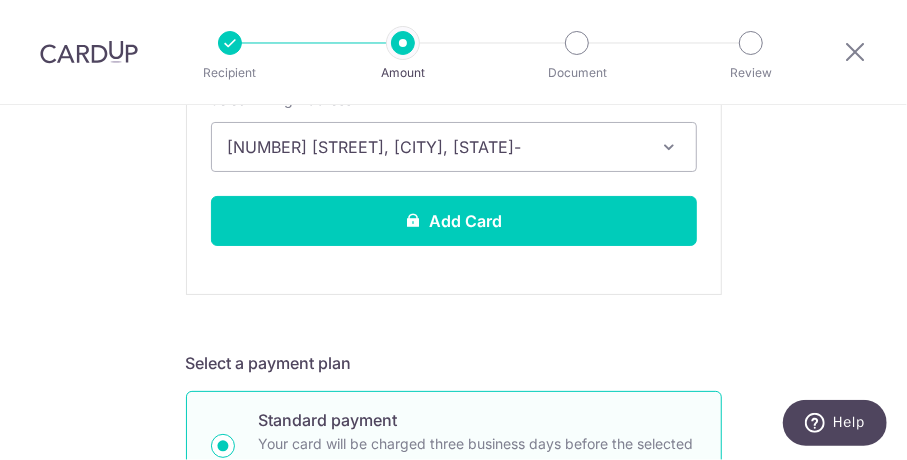 scroll, scrollTop: 800, scrollLeft: 0, axis: vertical 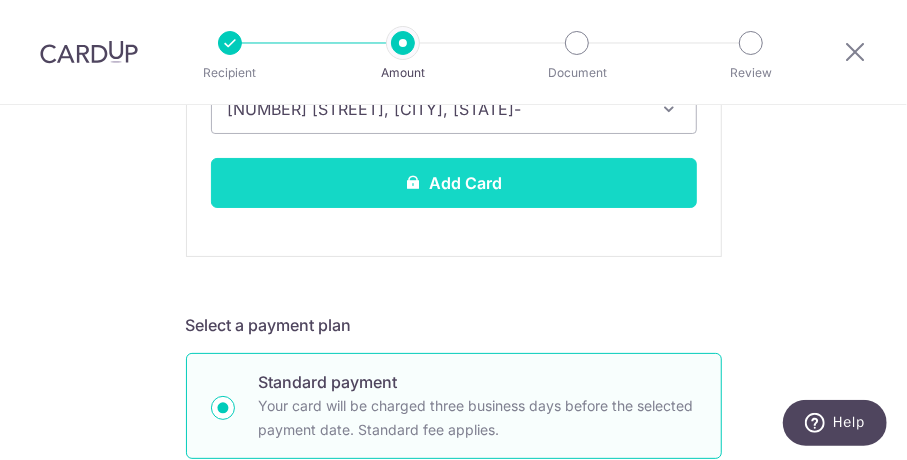 click on "Add Card" at bounding box center [454, 183] 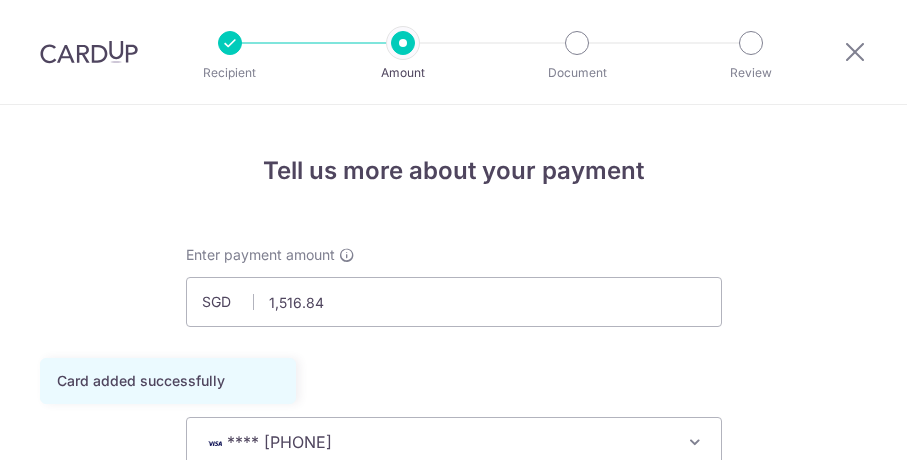 scroll, scrollTop: 0, scrollLeft: 0, axis: both 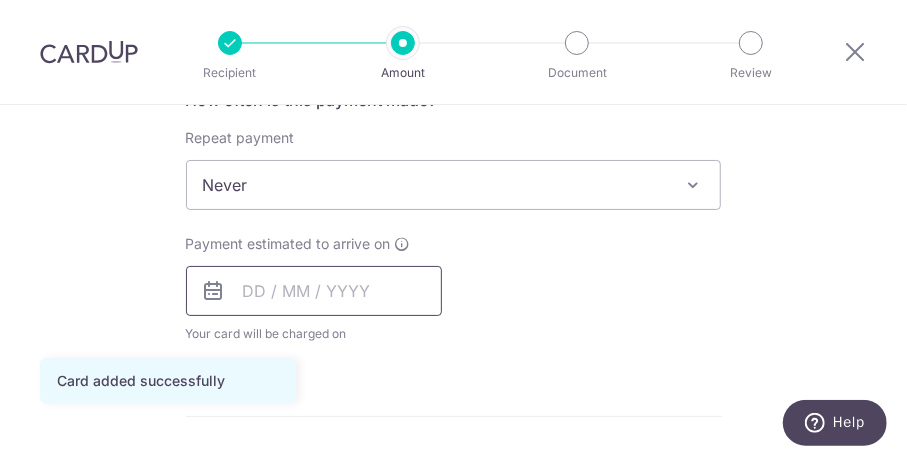 click at bounding box center (314, 291) 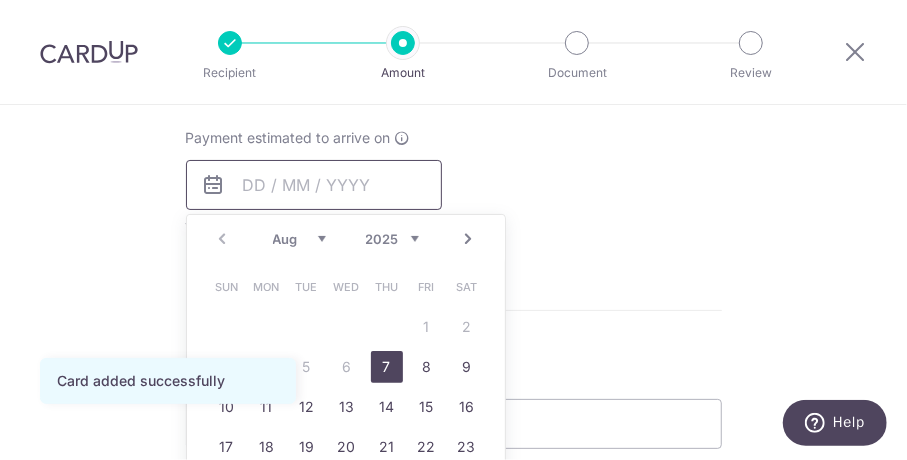 scroll, scrollTop: 1000, scrollLeft: 0, axis: vertical 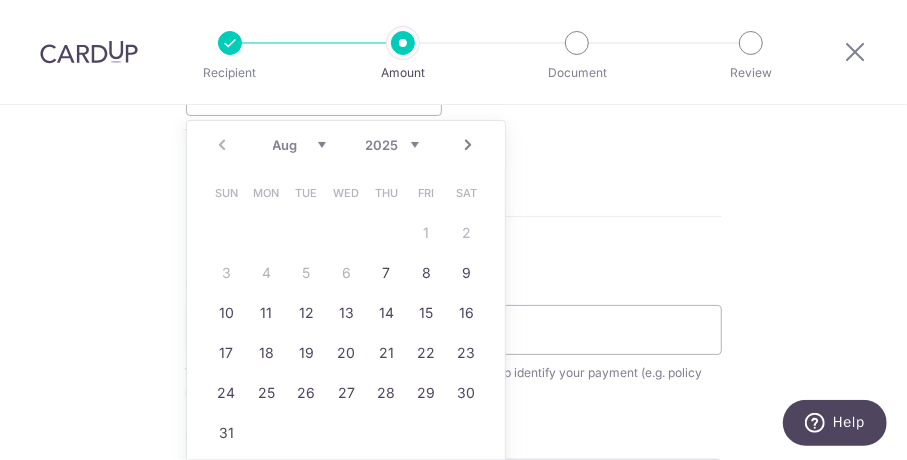 click on "Enter payment amount
SGD
[PRICE]
[PRICE]
Card added successfully
Select Card
**** [PHONE]
Add credit card
Your Cards
**** [YEAR]
**** [YEAR]
**** [PHONE]
Secure 256-bit SSL
Text
New card details
Card" at bounding box center [454, 37] 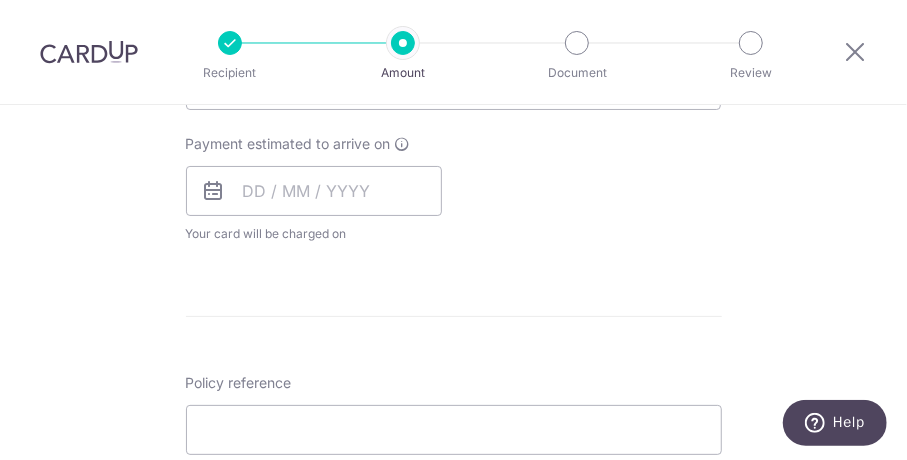 scroll, scrollTop: 800, scrollLeft: 0, axis: vertical 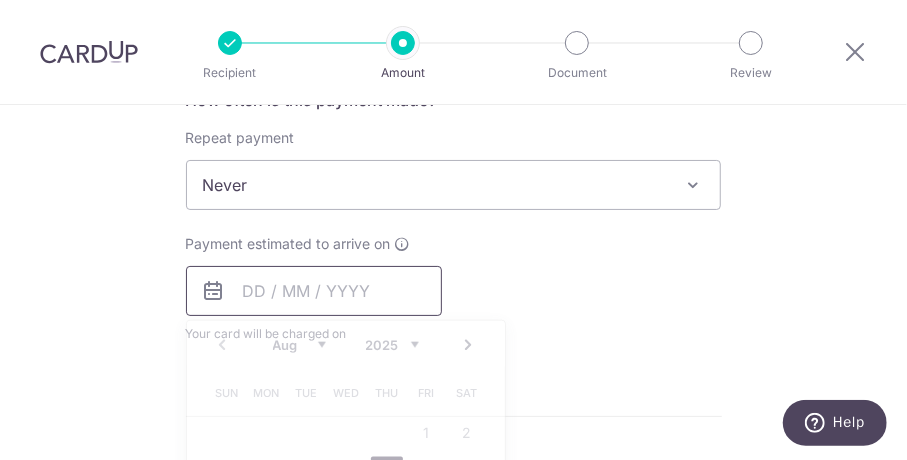 click at bounding box center (314, 291) 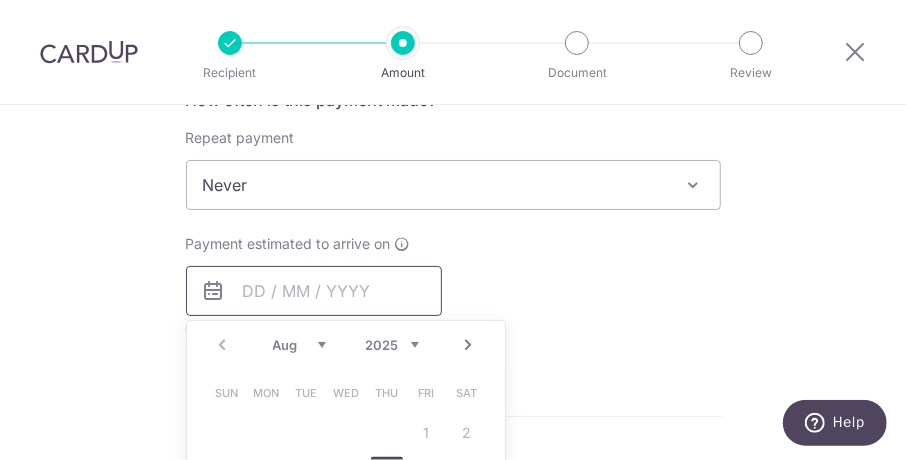 scroll, scrollTop: 1000, scrollLeft: 0, axis: vertical 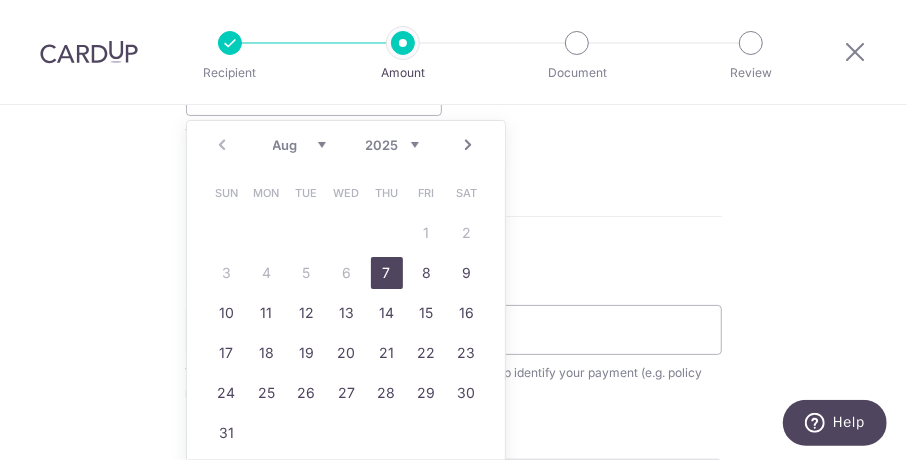 click on "7" at bounding box center [387, 273] 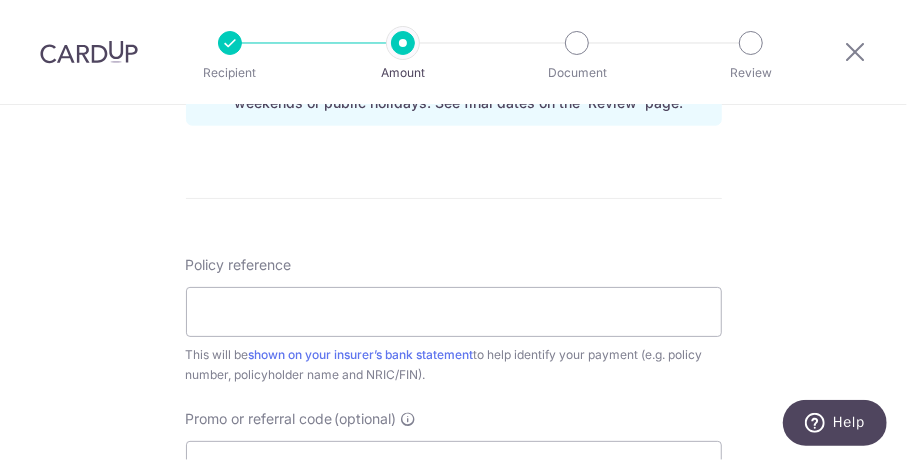 scroll, scrollTop: 1200, scrollLeft: 0, axis: vertical 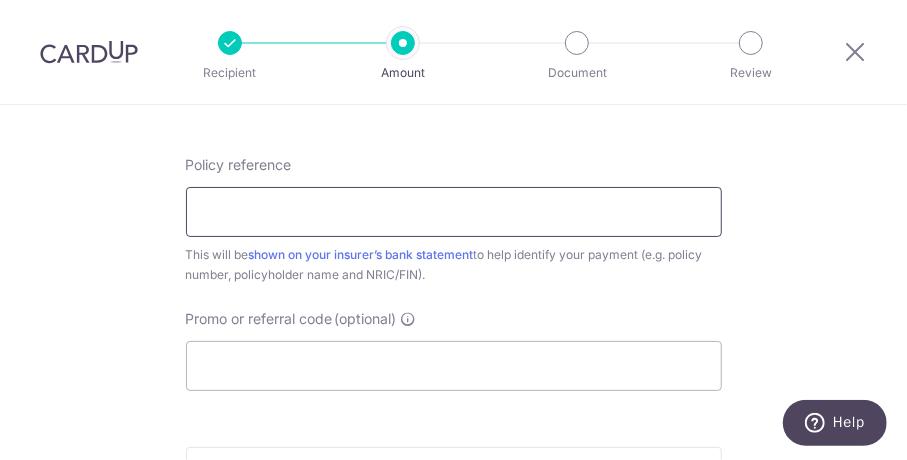 click on "Policy reference" at bounding box center (454, 212) 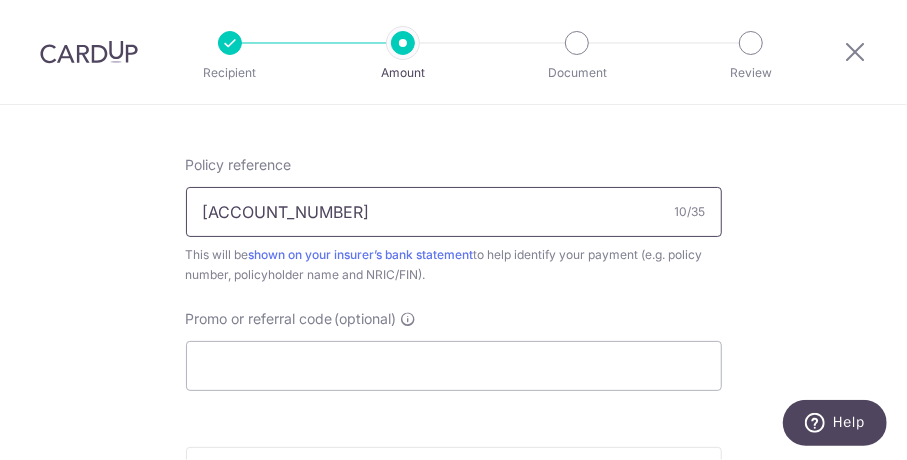 type on "E222418263" 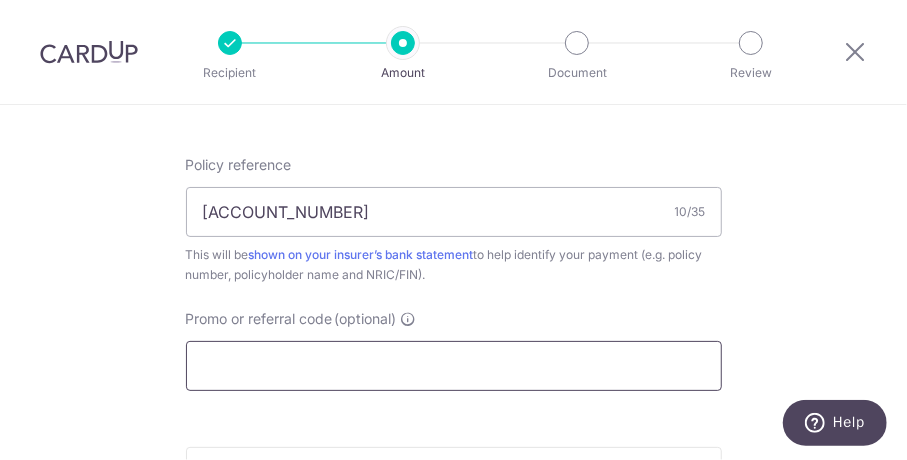 click on "Promo or referral code
(optional)" at bounding box center [454, 366] 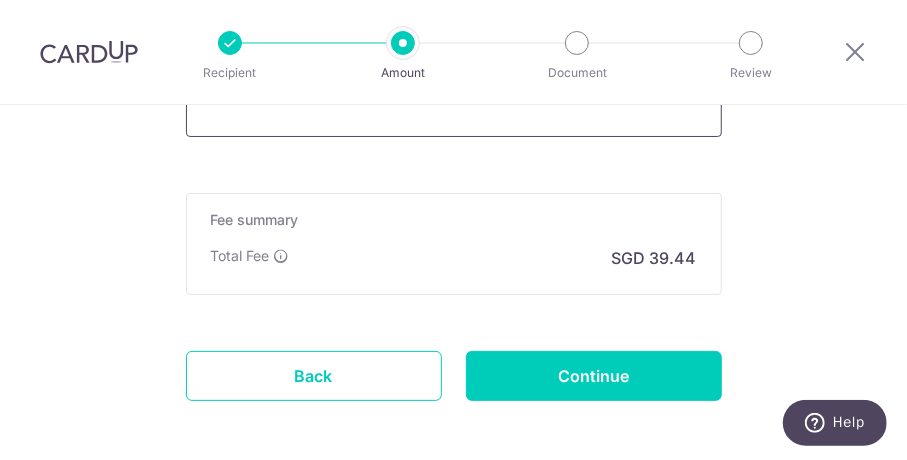 scroll, scrollTop: 1500, scrollLeft: 0, axis: vertical 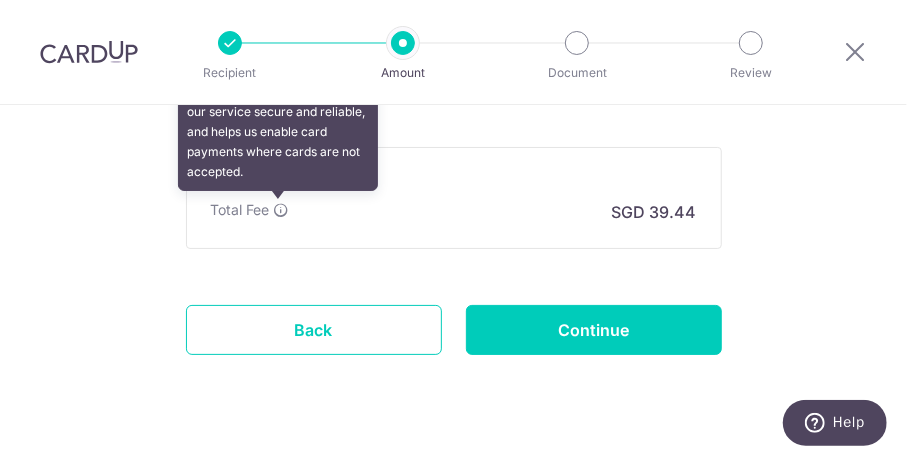 click at bounding box center [282, 210] 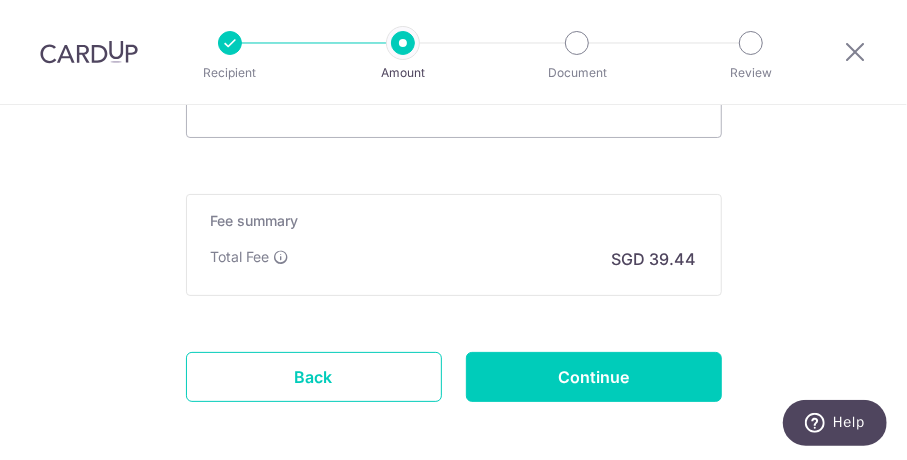 scroll, scrollTop: 1500, scrollLeft: 0, axis: vertical 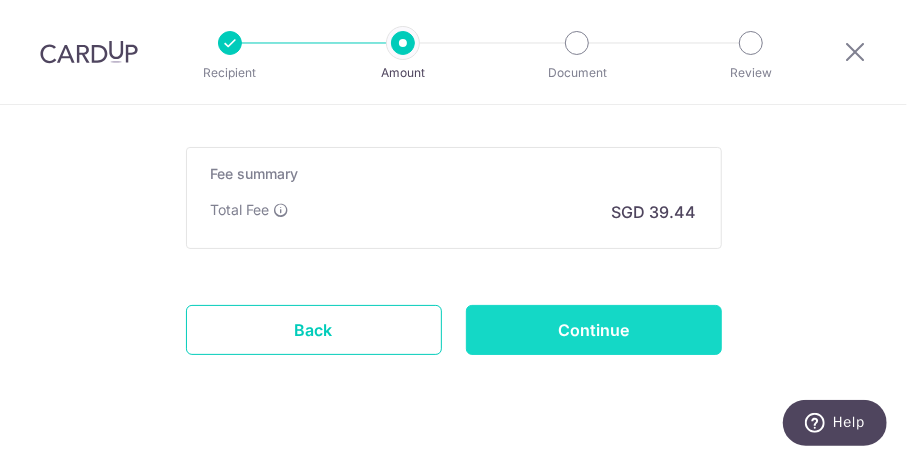 click on "Continue" at bounding box center [594, 330] 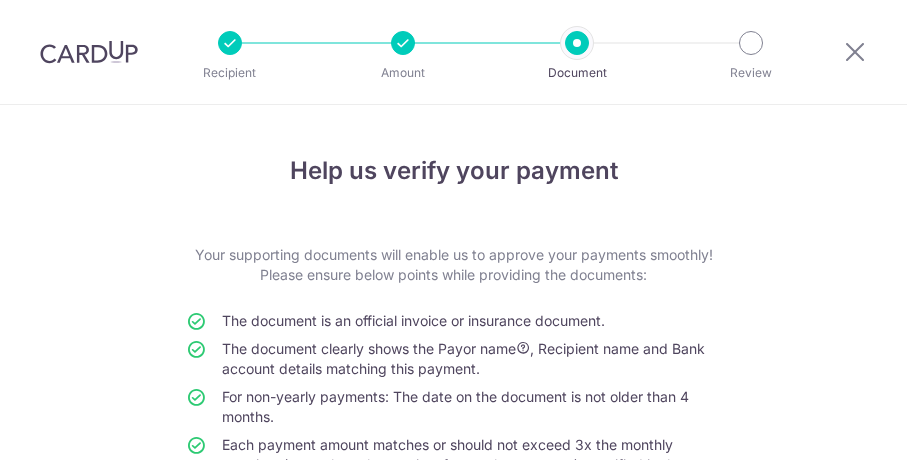 scroll, scrollTop: 0, scrollLeft: 0, axis: both 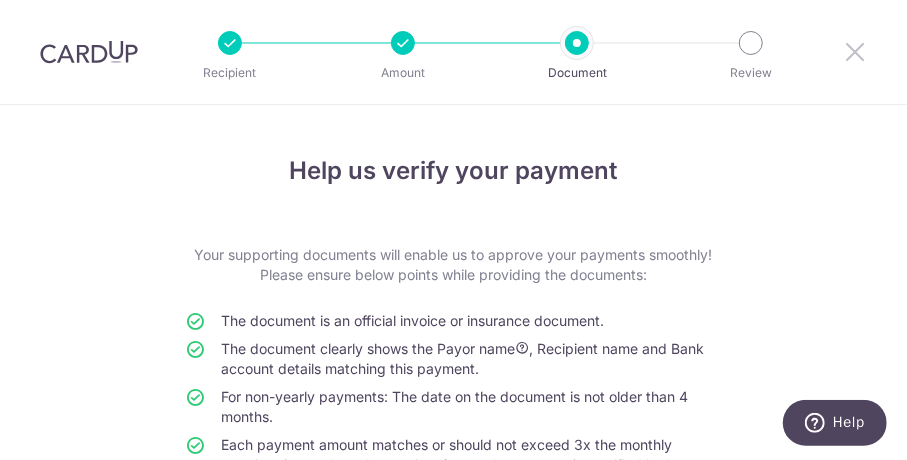click at bounding box center [855, 51] 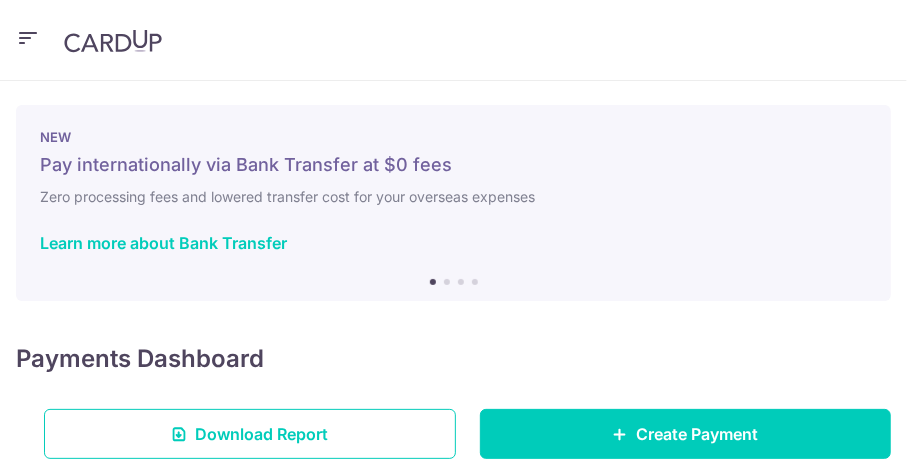 scroll, scrollTop: 0, scrollLeft: 0, axis: both 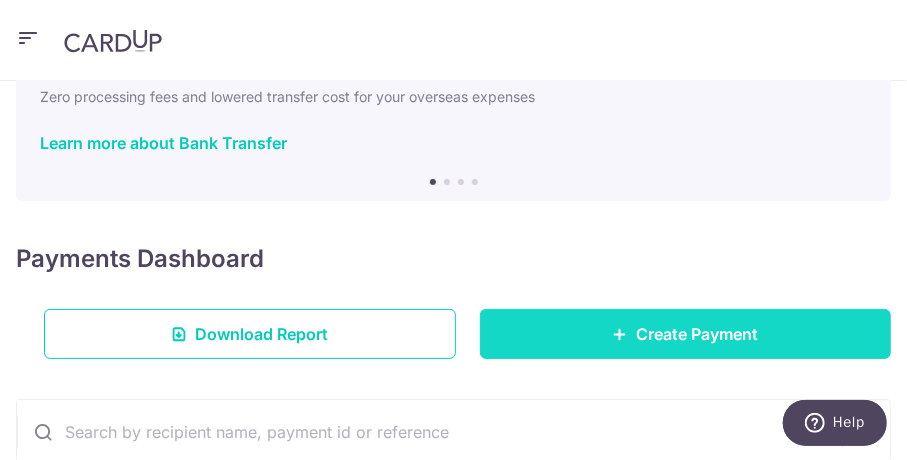 click on "Create Payment" at bounding box center (686, 334) 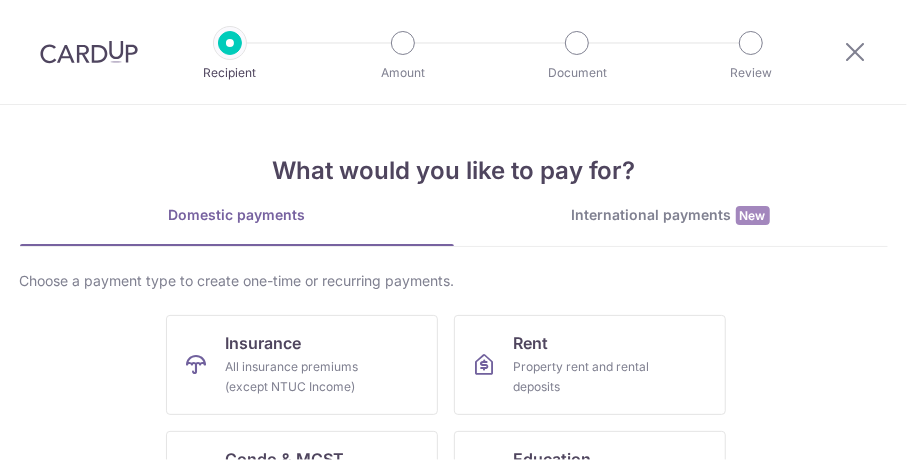scroll, scrollTop: 0, scrollLeft: 0, axis: both 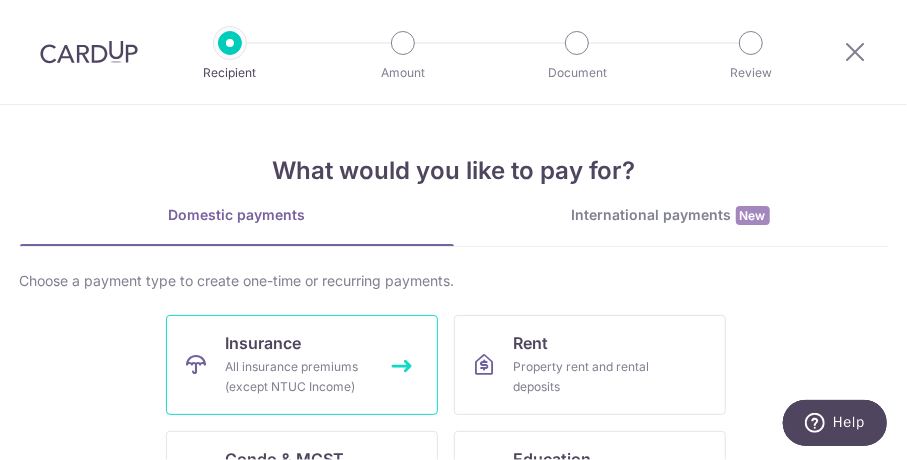 click on "All insurance premiums (except NTUC Income)" at bounding box center (298, 377) 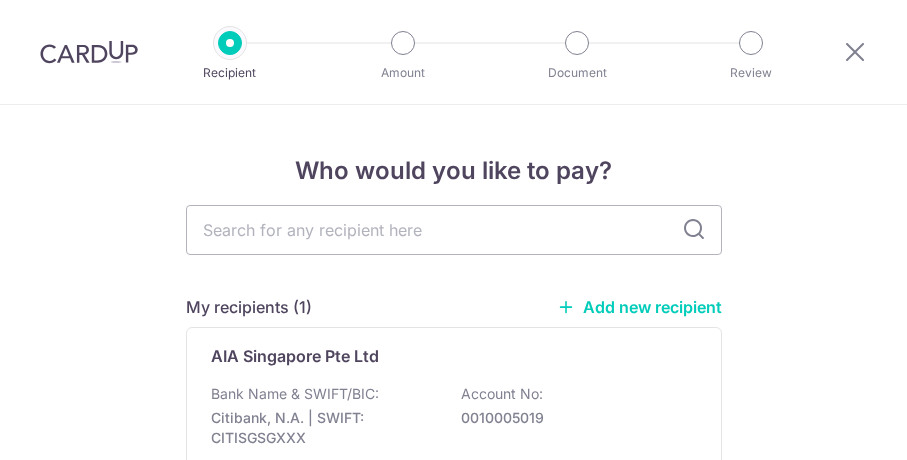 scroll, scrollTop: 0, scrollLeft: 0, axis: both 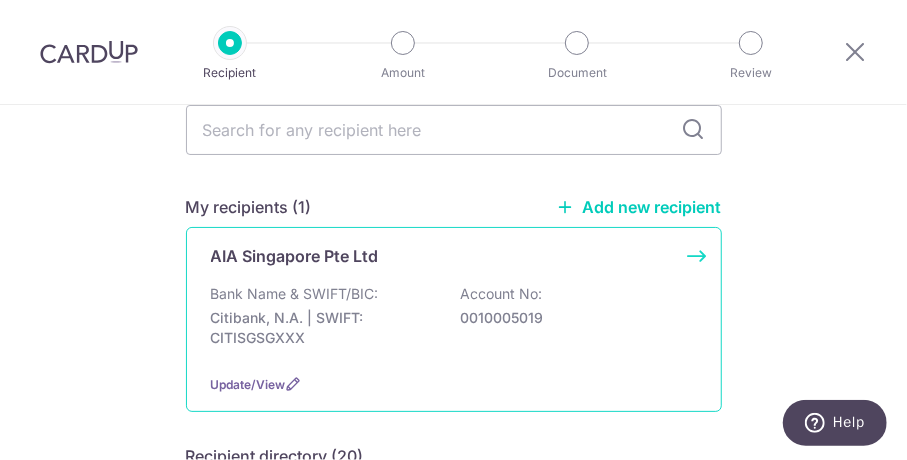 click on "Bank Name & SWIFT/BIC:" at bounding box center (295, 294) 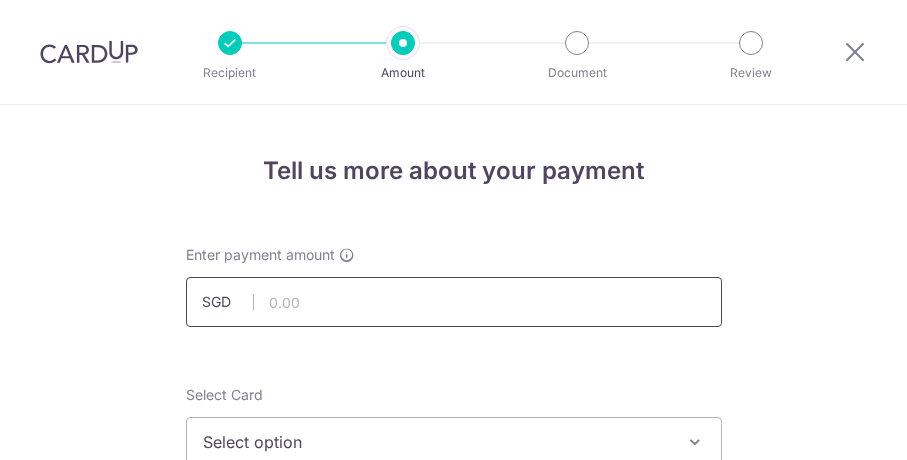 scroll, scrollTop: 0, scrollLeft: 0, axis: both 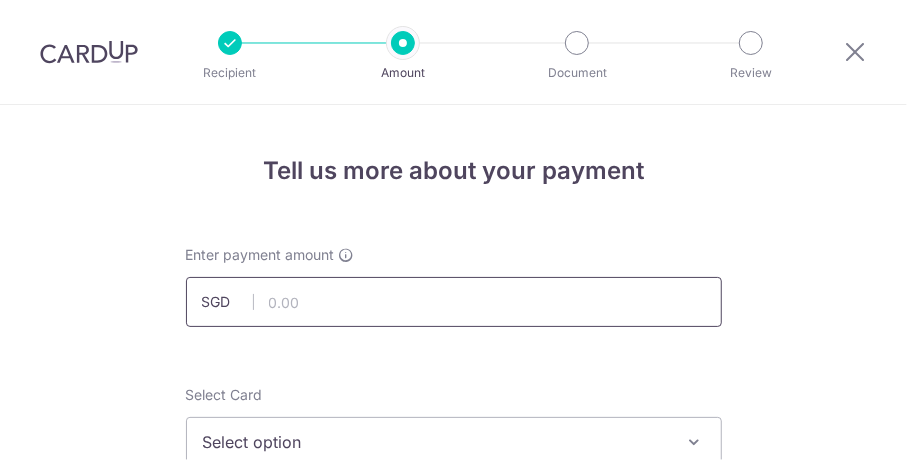 click at bounding box center [454, 302] 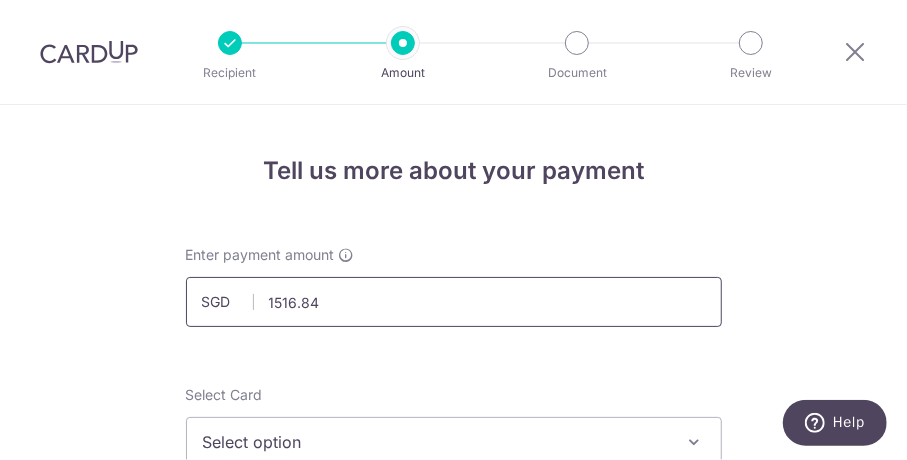 type on "1,516.84" 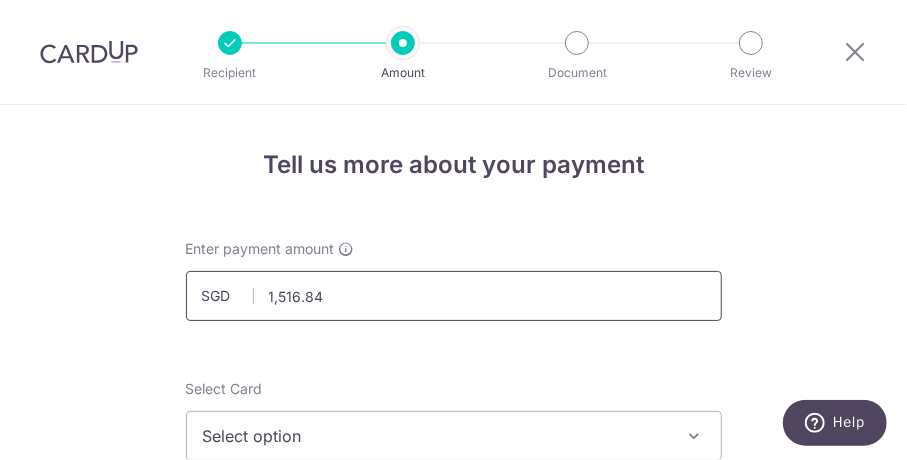 type 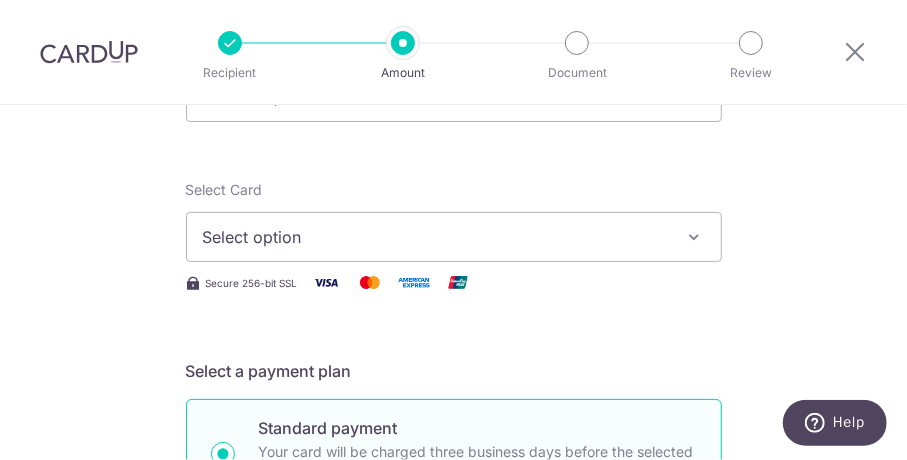 scroll, scrollTop: 206, scrollLeft: 0, axis: vertical 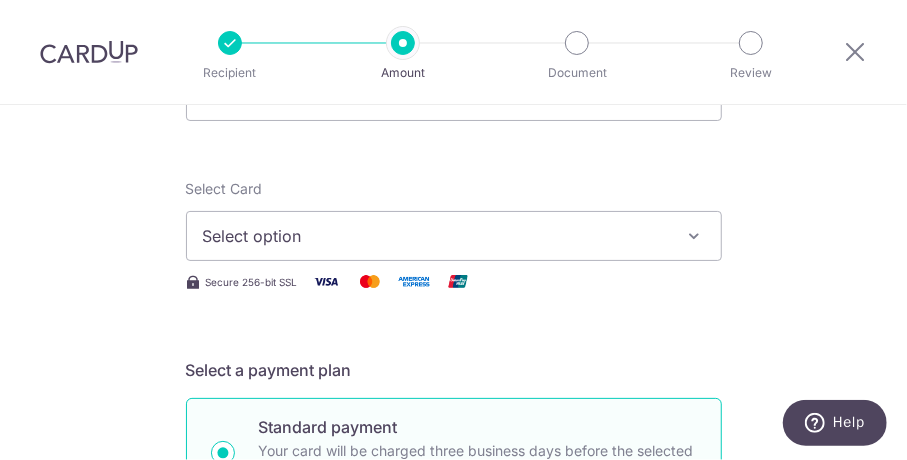 click on "Select option" at bounding box center (436, 236) 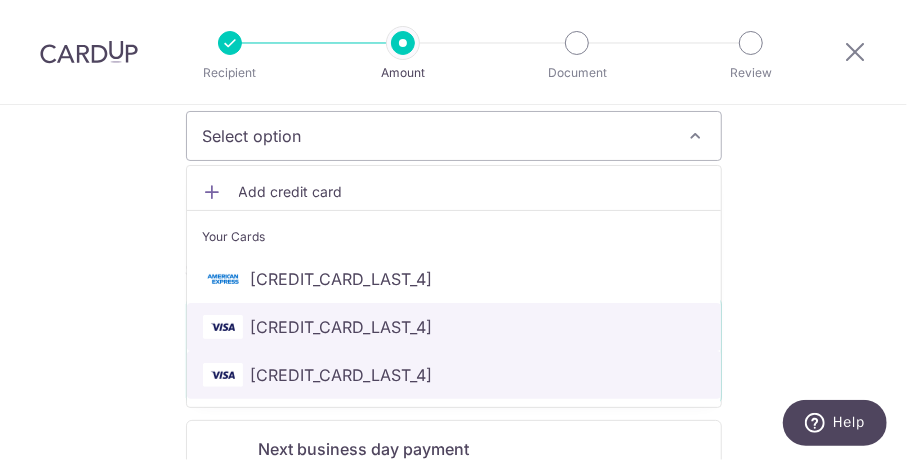 click on "**** [CARD_LAST_4]" at bounding box center [342, 375] 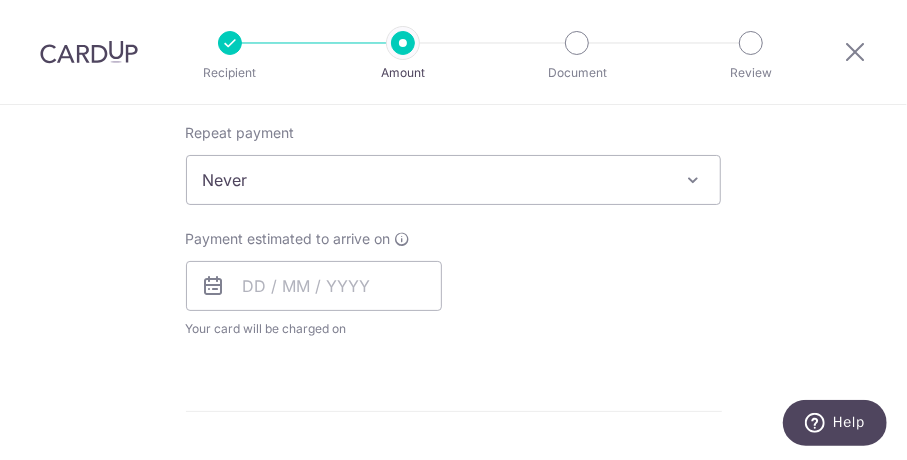 scroll, scrollTop: 806, scrollLeft: 0, axis: vertical 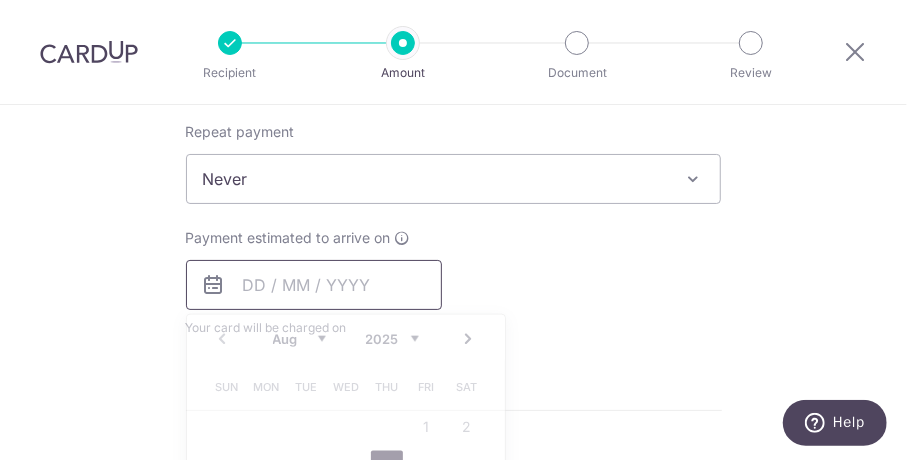 click at bounding box center [314, 285] 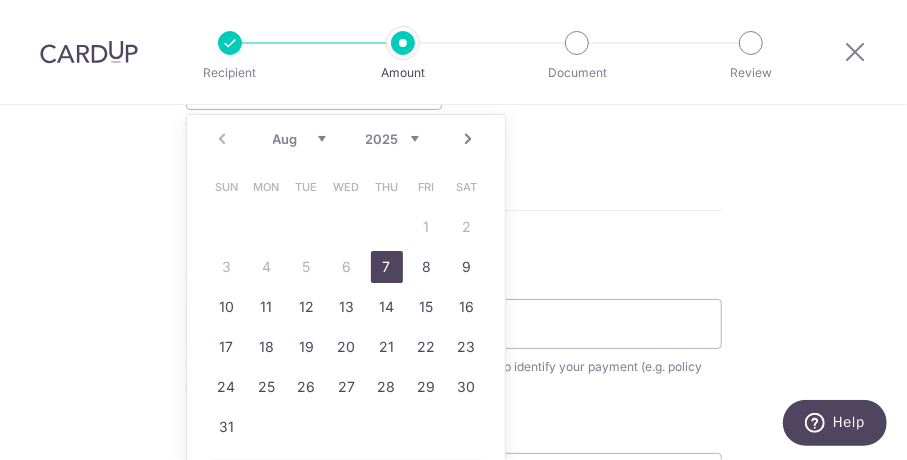 click on "7" at bounding box center (387, 267) 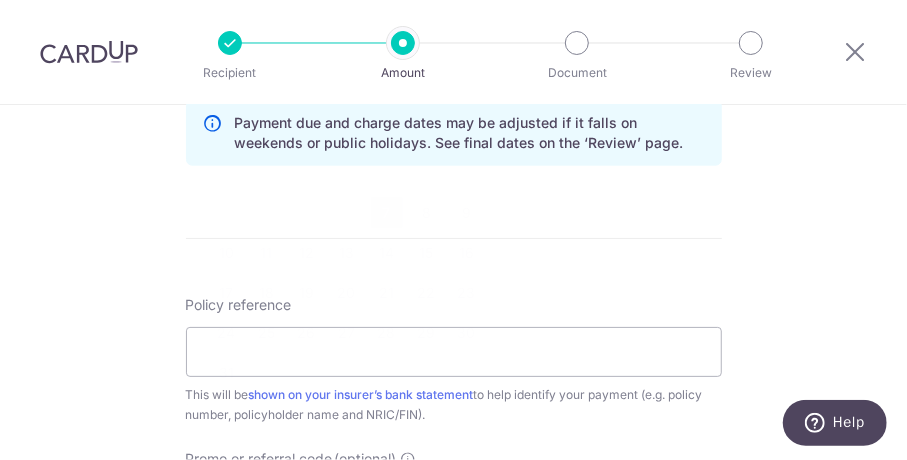 scroll, scrollTop: 1106, scrollLeft: 0, axis: vertical 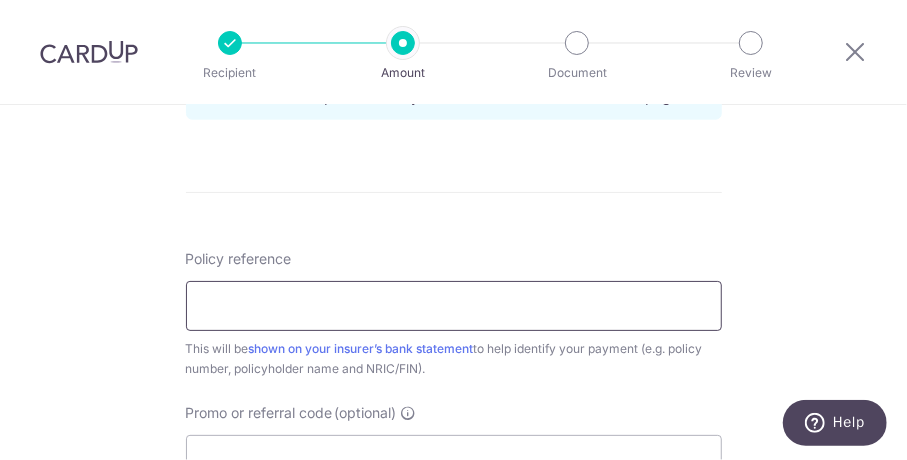 click on "Policy reference" at bounding box center (454, 306) 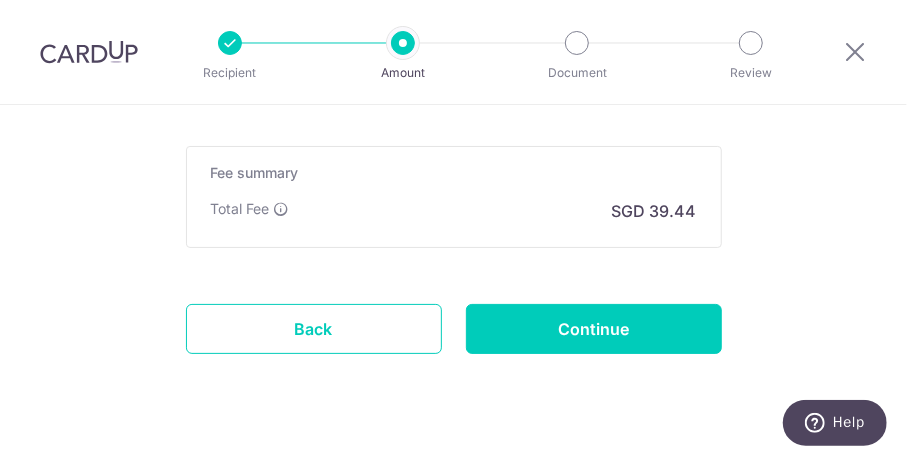 scroll, scrollTop: 1506, scrollLeft: 0, axis: vertical 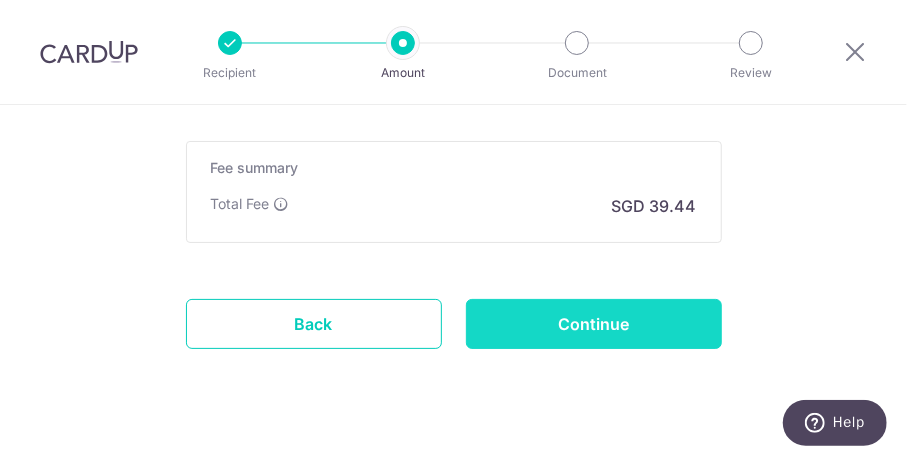 type on "H222418263" 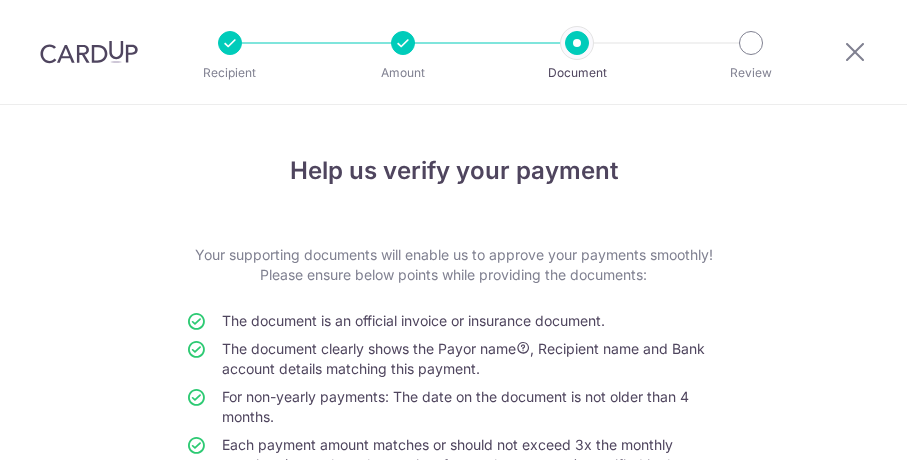 scroll, scrollTop: 0, scrollLeft: 0, axis: both 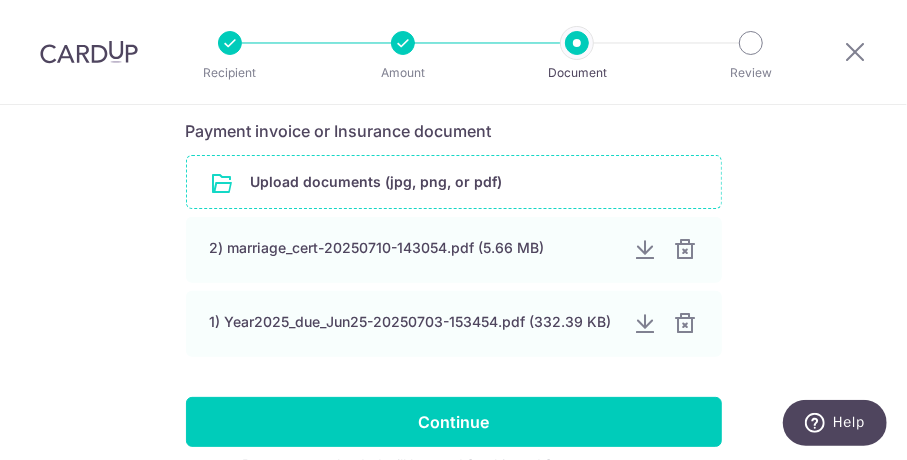 click at bounding box center [454, 182] 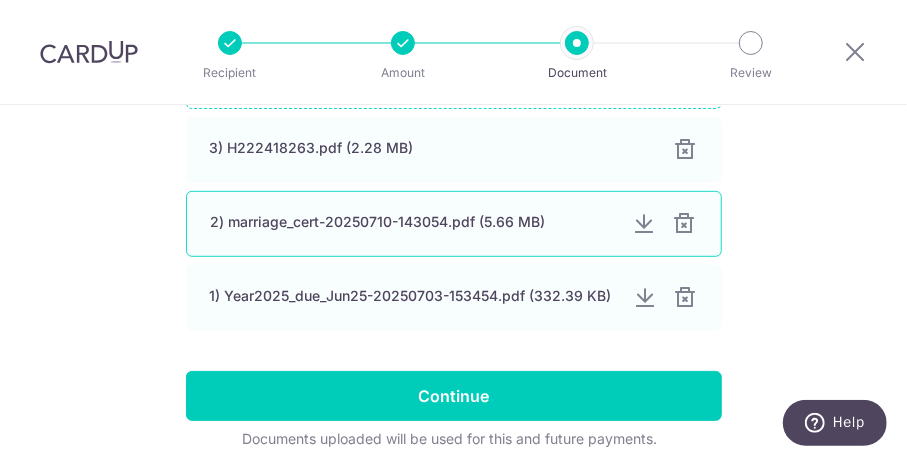 scroll, scrollTop: 582, scrollLeft: 0, axis: vertical 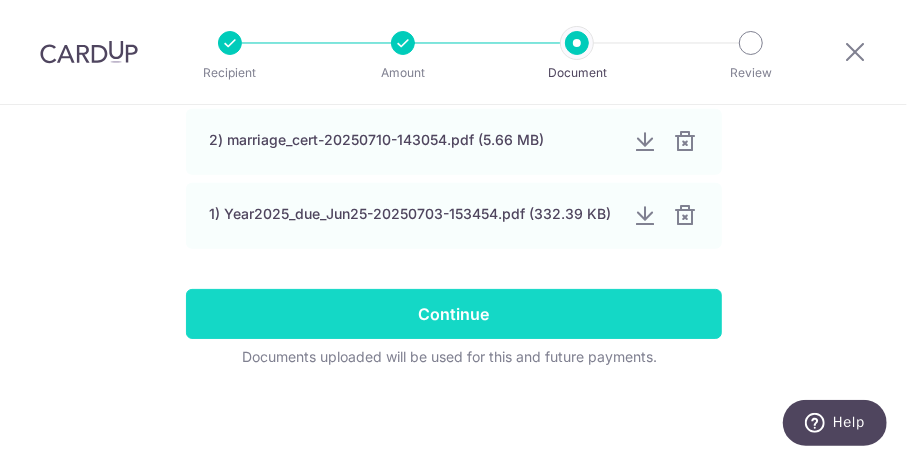 click on "Continue" at bounding box center (454, 314) 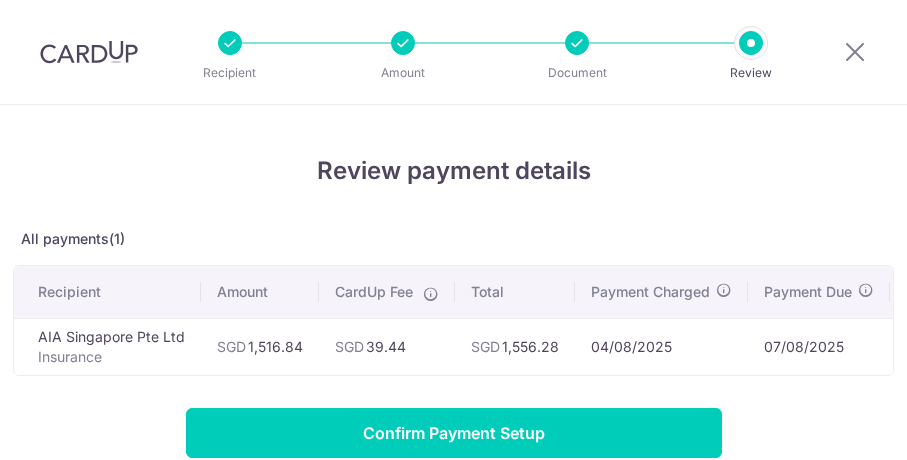 scroll, scrollTop: 0, scrollLeft: 0, axis: both 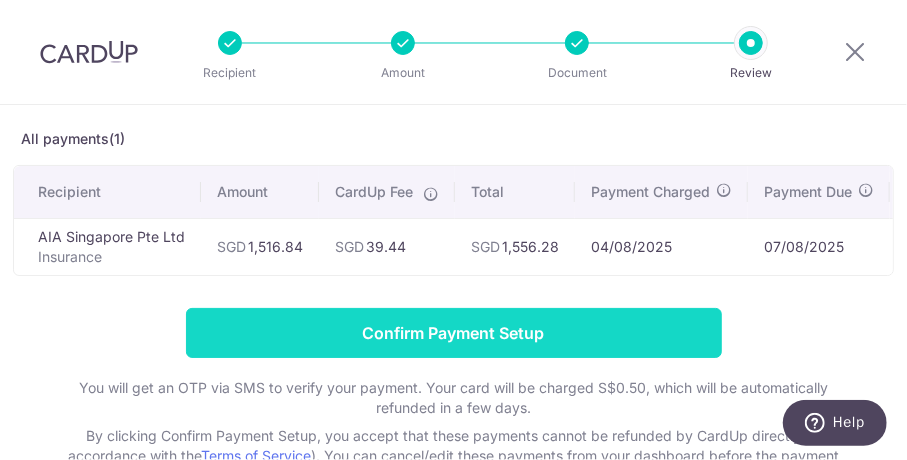 click on "Confirm Payment Setup" at bounding box center (454, 333) 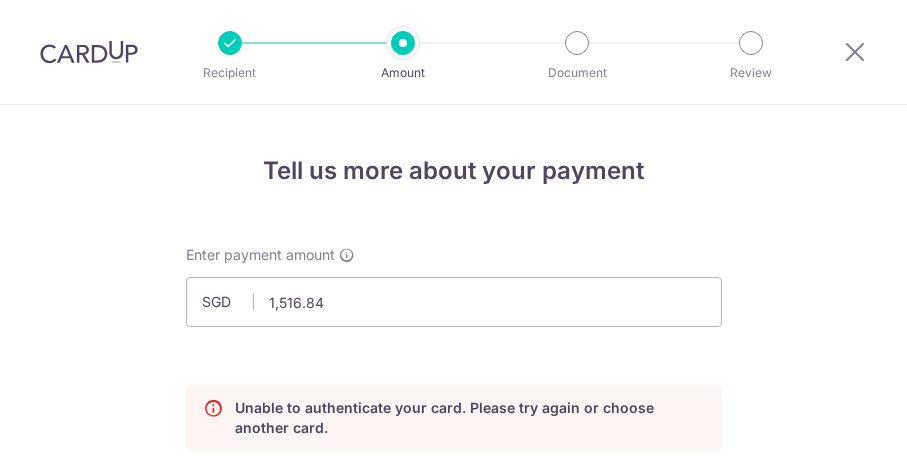scroll, scrollTop: 0, scrollLeft: 0, axis: both 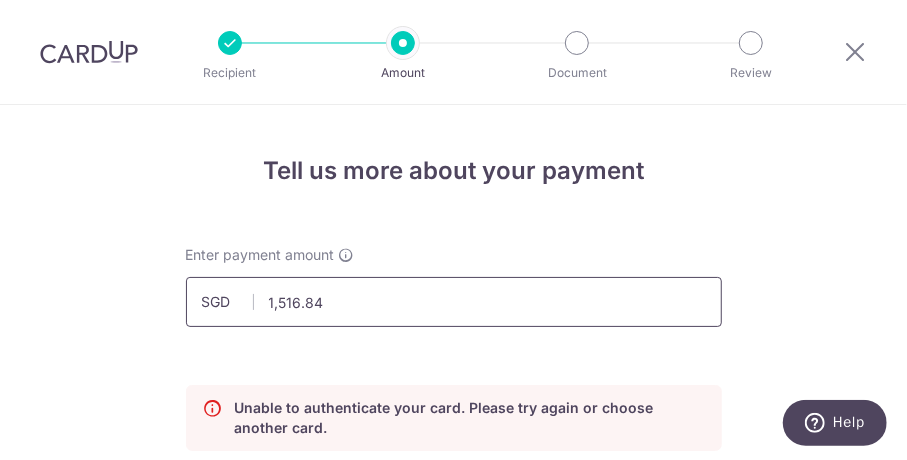 drag, startPoint x: 346, startPoint y: 305, endPoint x: 198, endPoint y: 296, distance: 148.27339 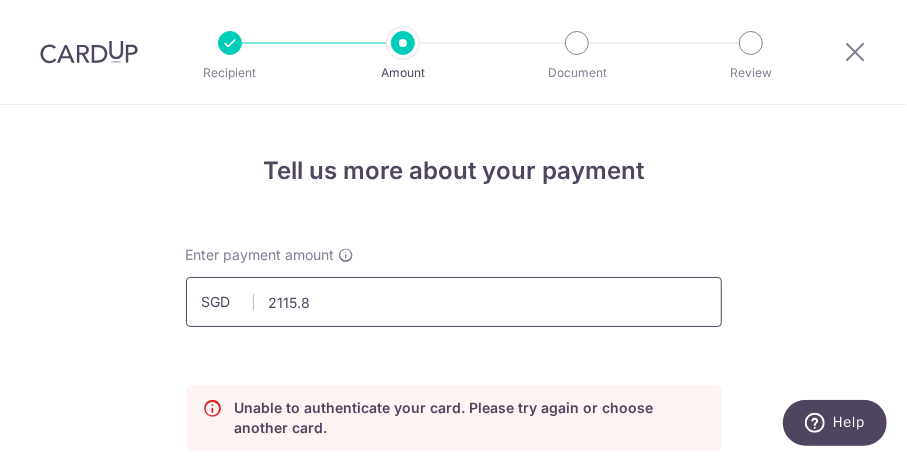 type on "2115.84" 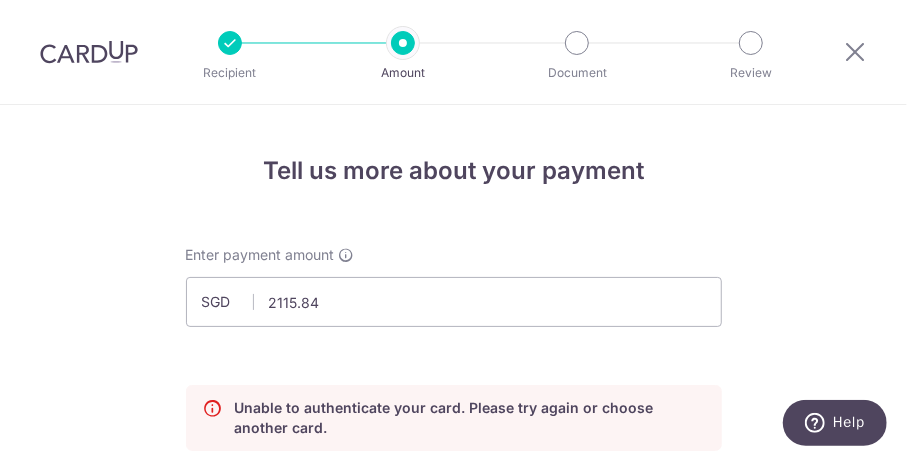 type 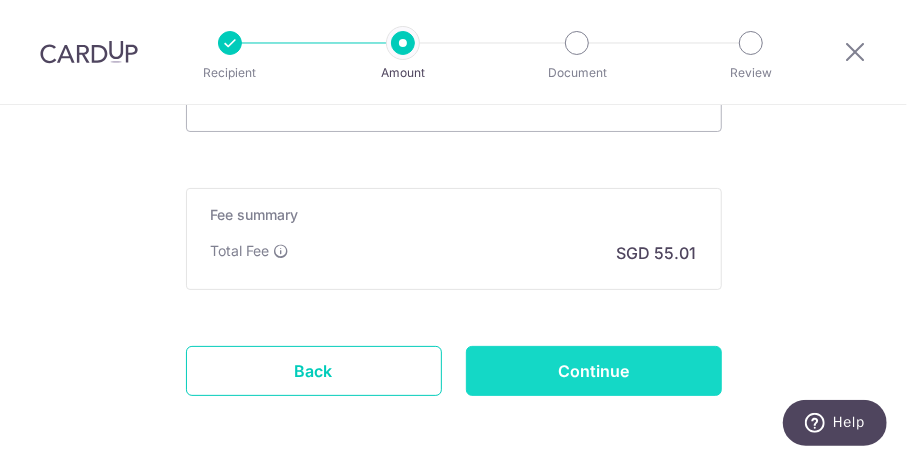 scroll, scrollTop: 1626, scrollLeft: 0, axis: vertical 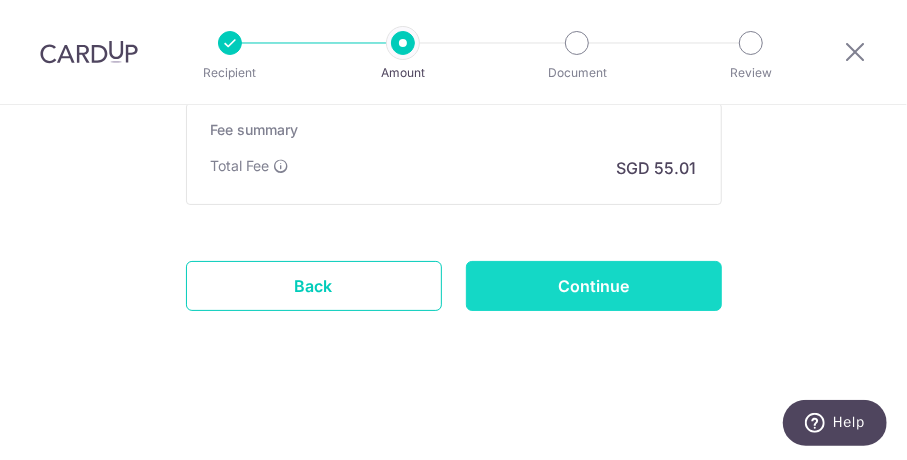 click on "Continue" at bounding box center [594, 286] 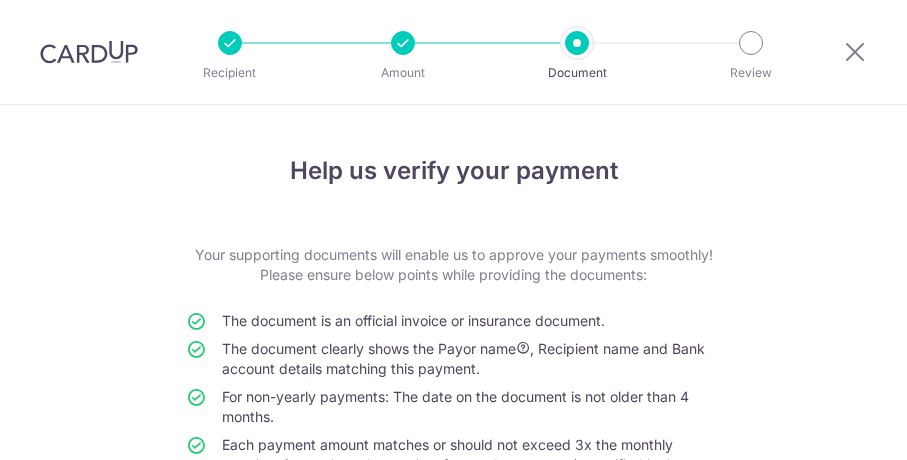 scroll, scrollTop: 0, scrollLeft: 0, axis: both 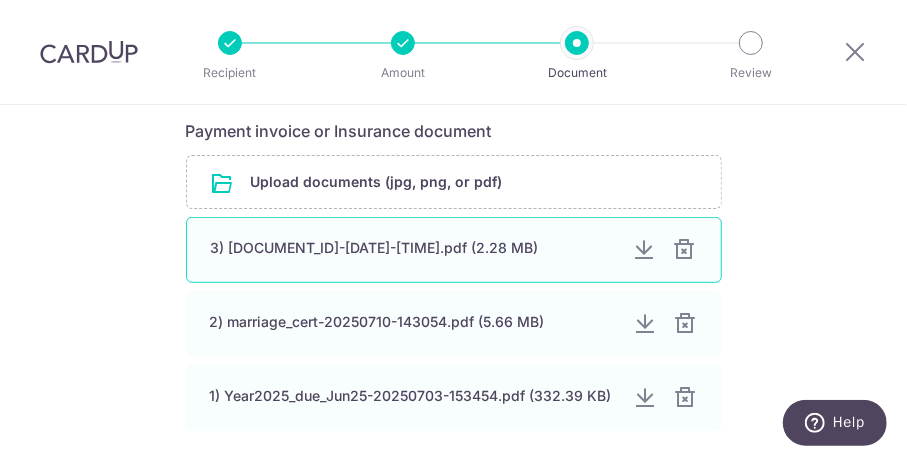 click at bounding box center (685, 250) 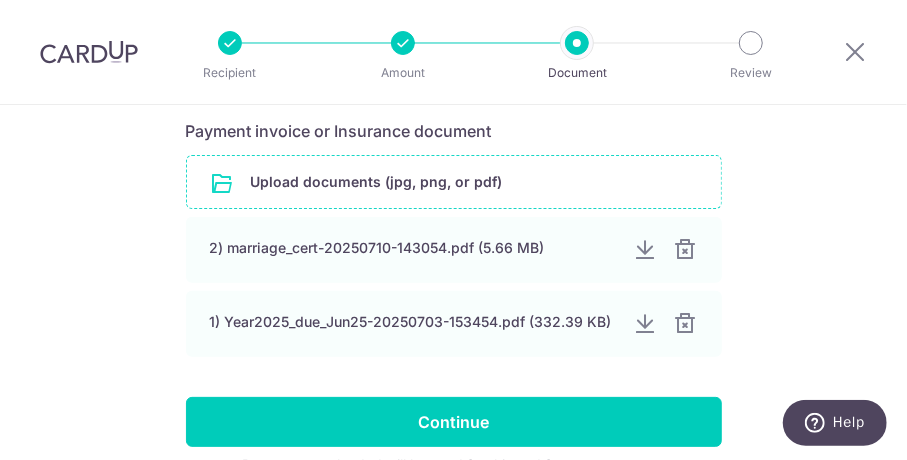 click at bounding box center [454, 182] 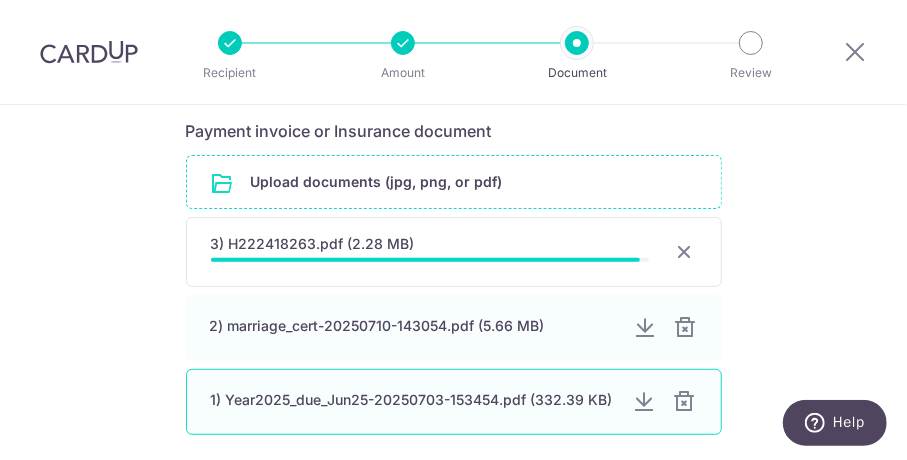 scroll, scrollTop: 500, scrollLeft: 0, axis: vertical 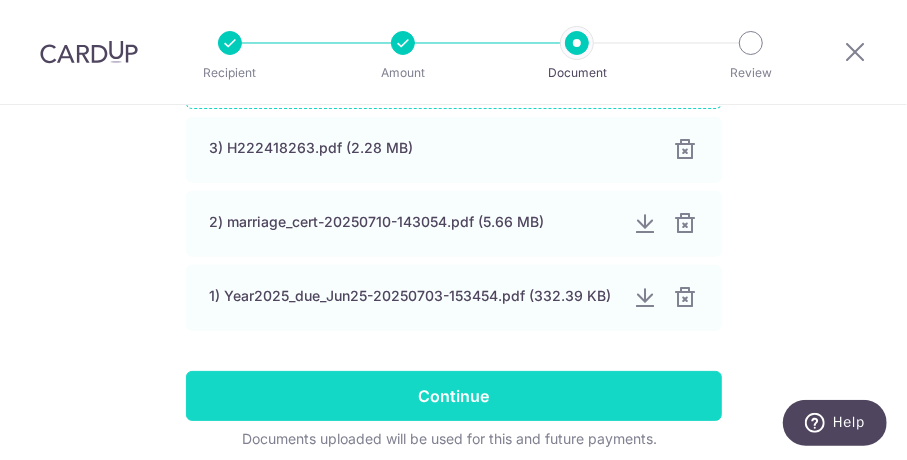 click on "Continue" at bounding box center (454, 396) 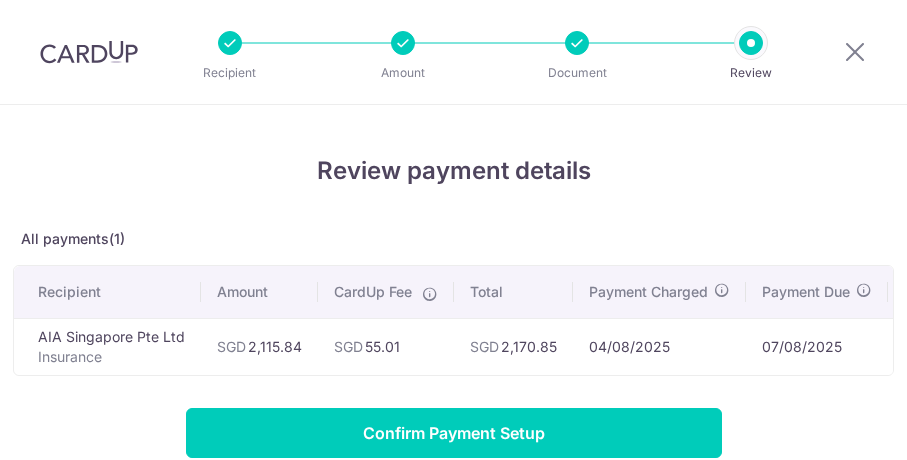 scroll, scrollTop: 0, scrollLeft: 0, axis: both 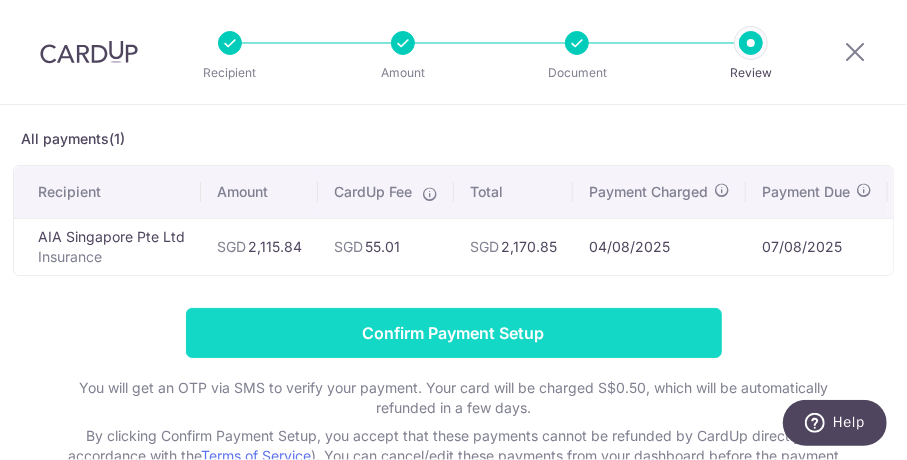 click on "Confirm Payment Setup" at bounding box center [454, 333] 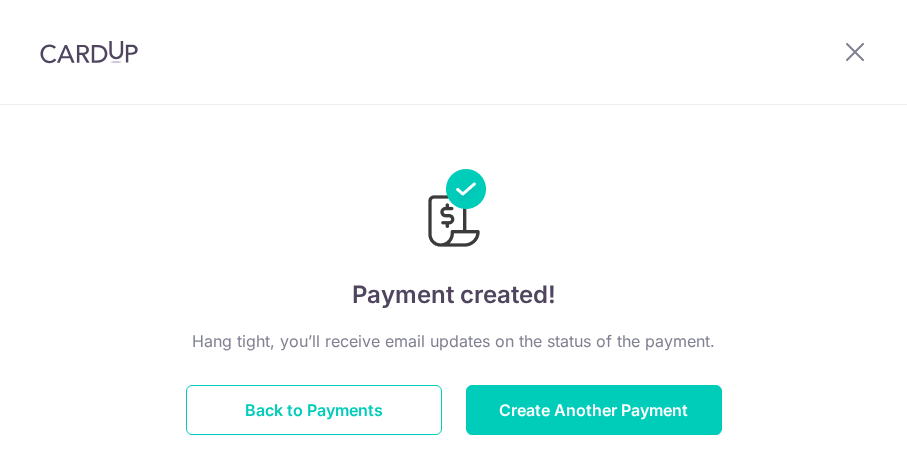 scroll, scrollTop: 0, scrollLeft: 0, axis: both 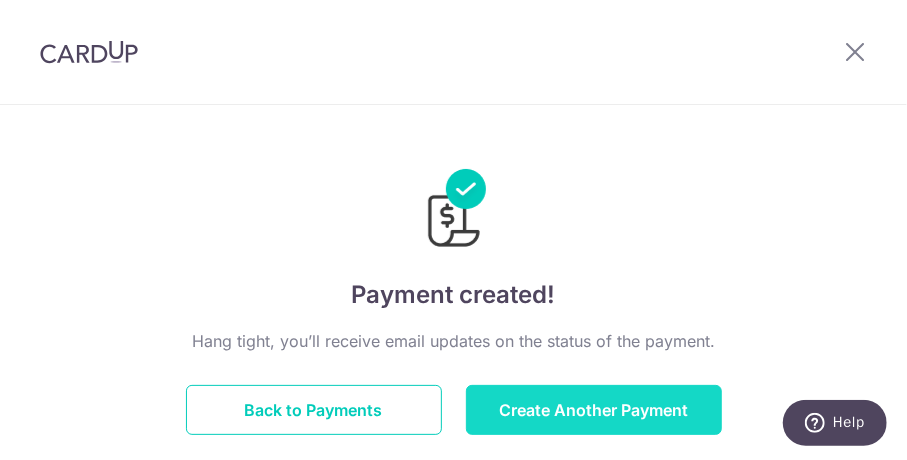 click on "Create Another Payment" at bounding box center [594, 410] 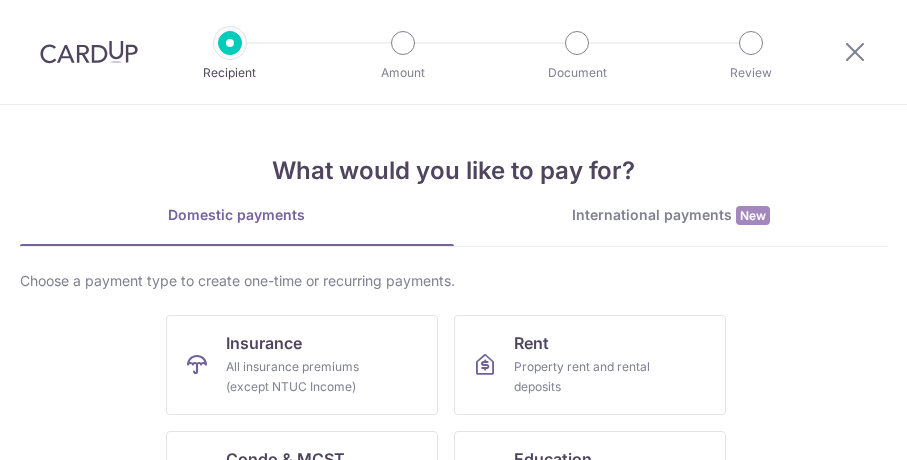 scroll, scrollTop: 0, scrollLeft: 0, axis: both 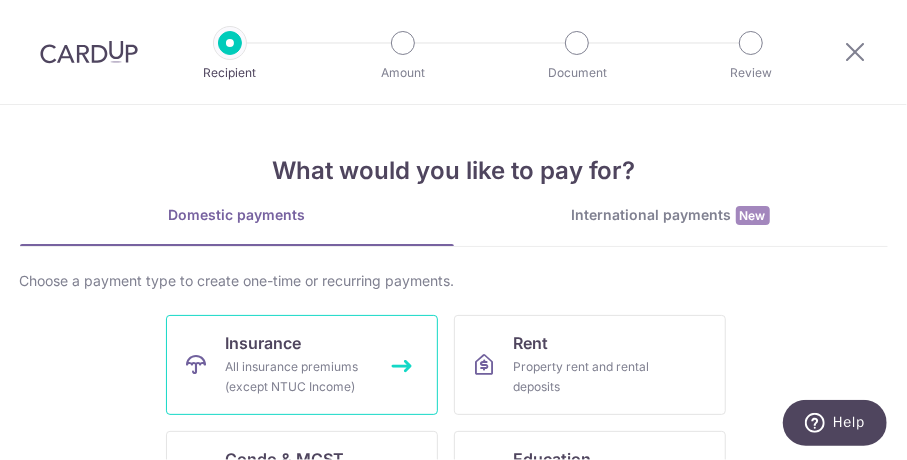 click on "All insurance premiums (except NTUC Income)" at bounding box center (298, 377) 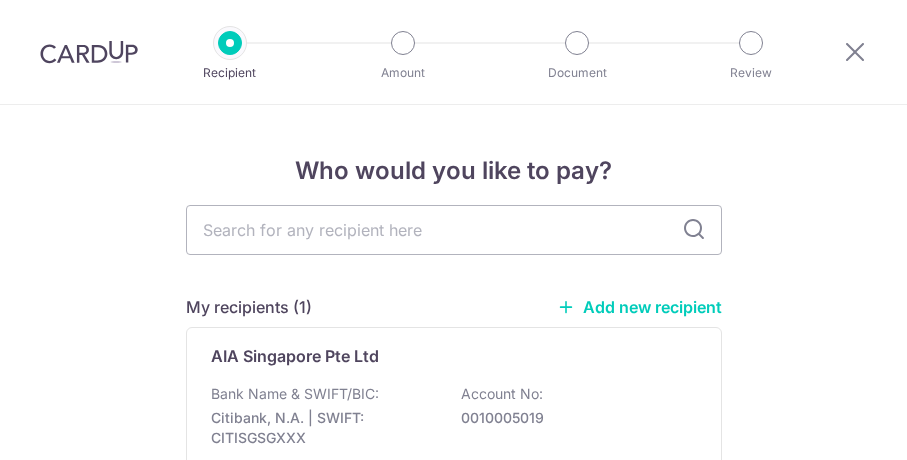 scroll, scrollTop: 0, scrollLeft: 0, axis: both 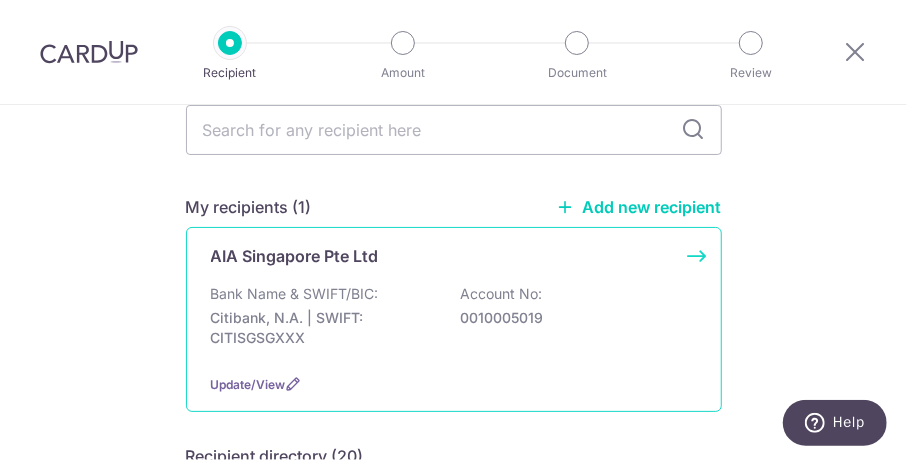 click on "Bank Name & SWIFT/BIC:" at bounding box center [295, 294] 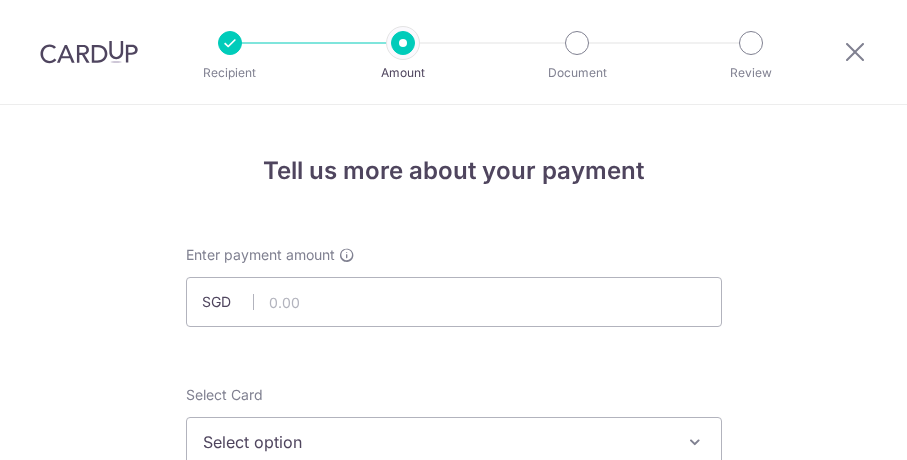 scroll, scrollTop: 0, scrollLeft: 0, axis: both 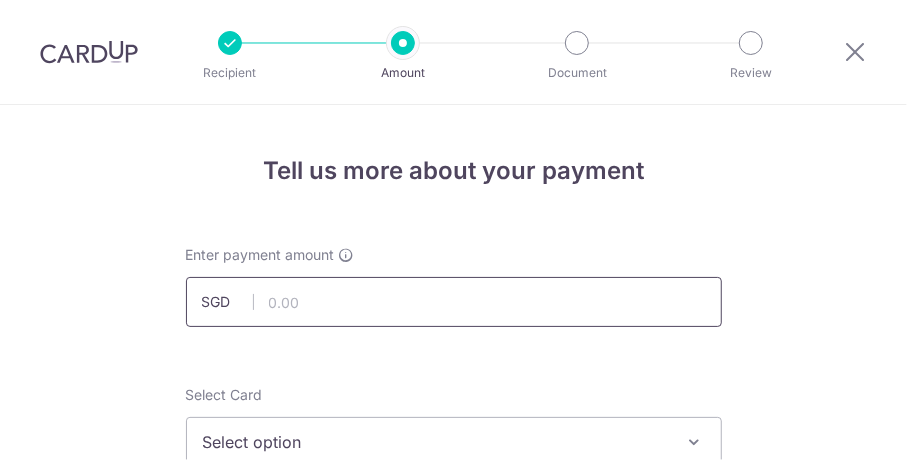 drag, startPoint x: 310, startPoint y: 308, endPoint x: 326, endPoint y: 295, distance: 20.615528 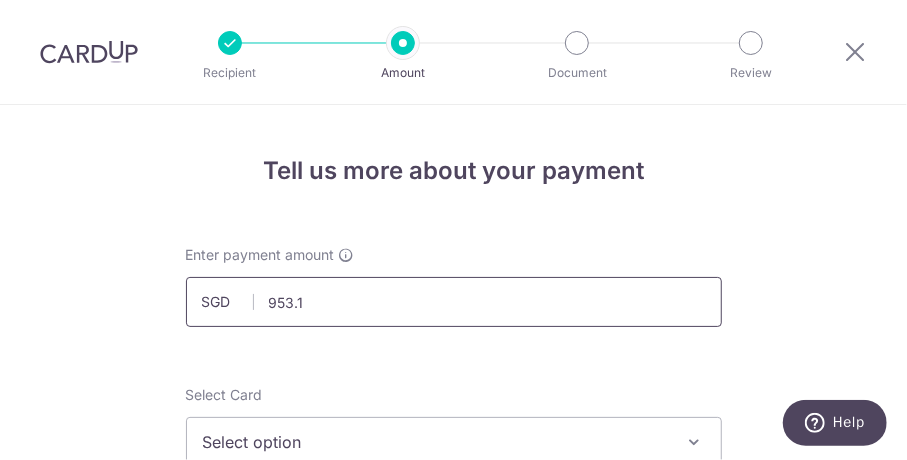 type on "953.15" 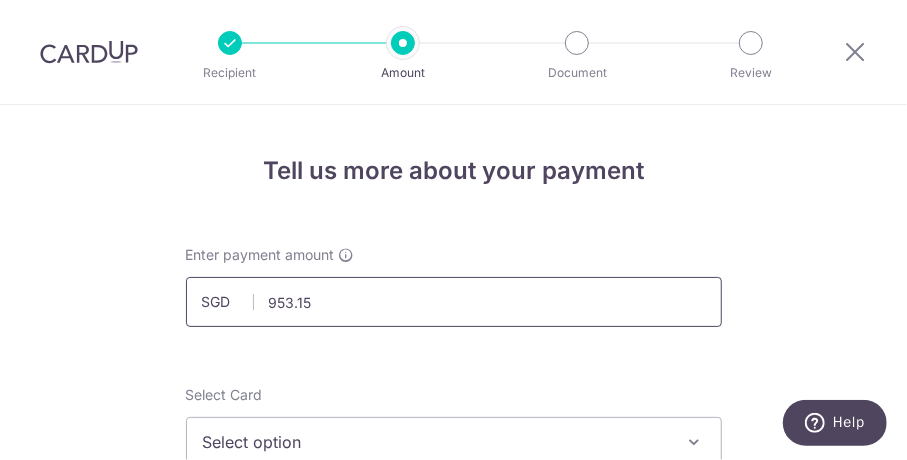 scroll, scrollTop: 6, scrollLeft: 0, axis: vertical 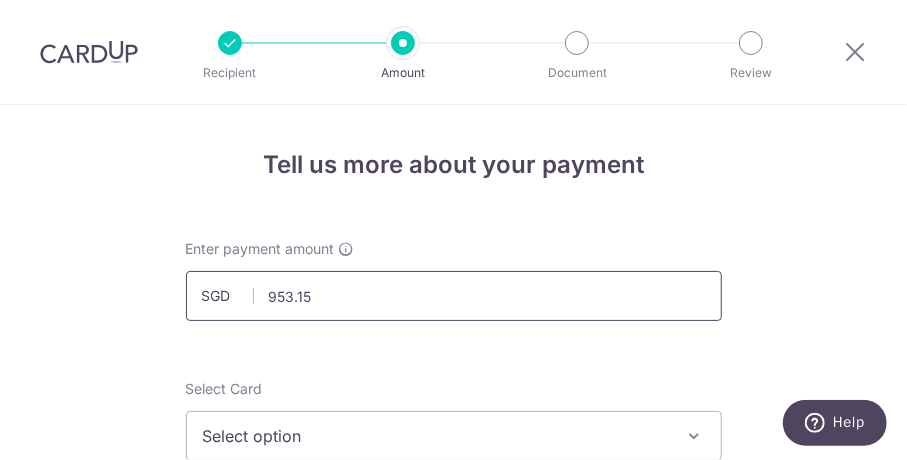 type 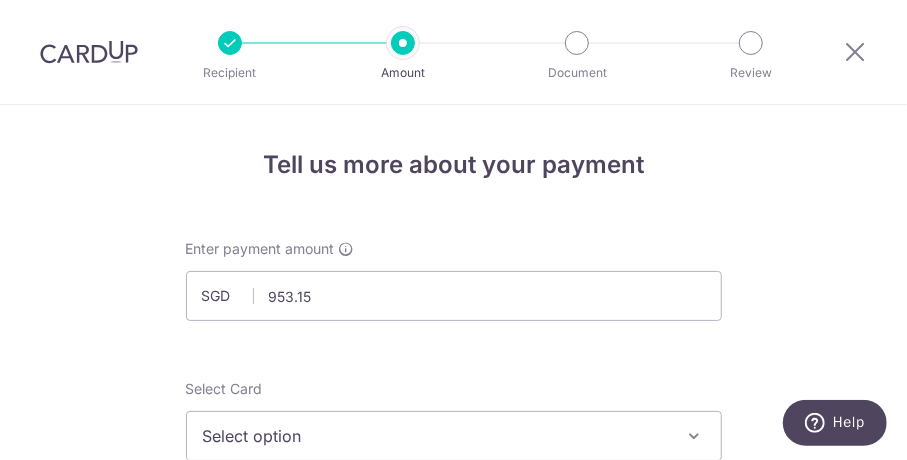 click on "Select option" at bounding box center [436, 436] 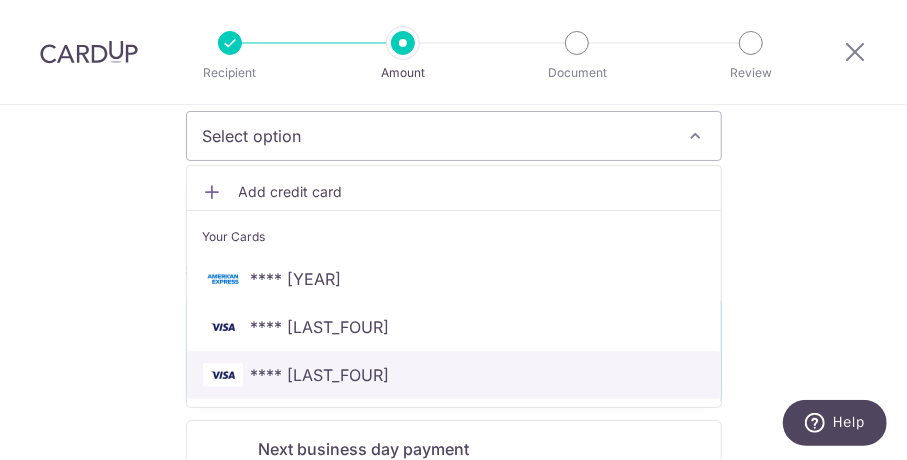 click on "**** 8778" at bounding box center (454, 375) 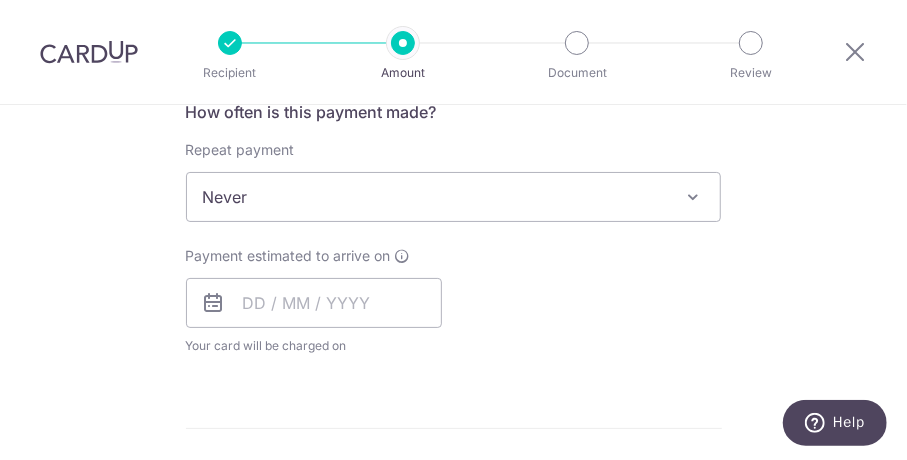 scroll, scrollTop: 806, scrollLeft: 0, axis: vertical 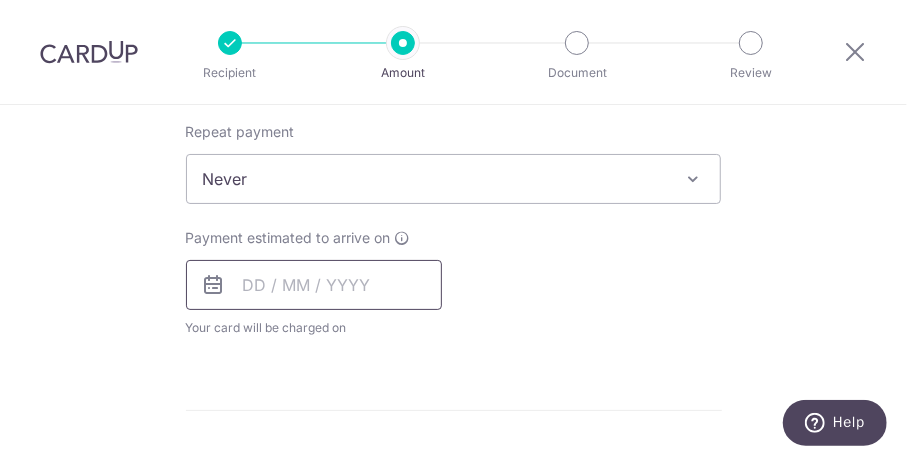 click at bounding box center [314, 285] 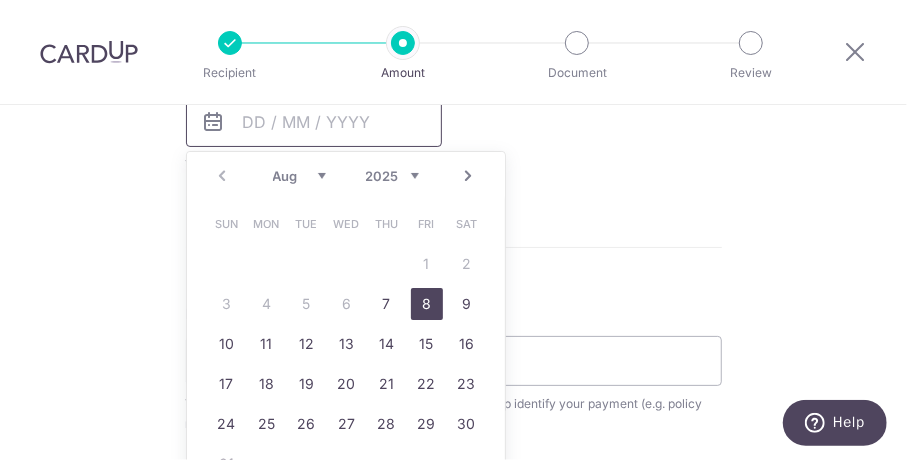 scroll, scrollTop: 1006, scrollLeft: 0, axis: vertical 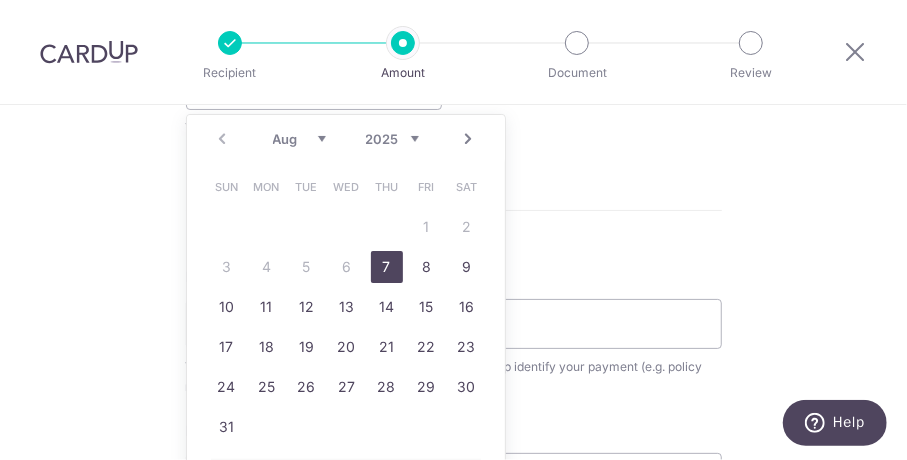 click on "7" at bounding box center [387, 267] 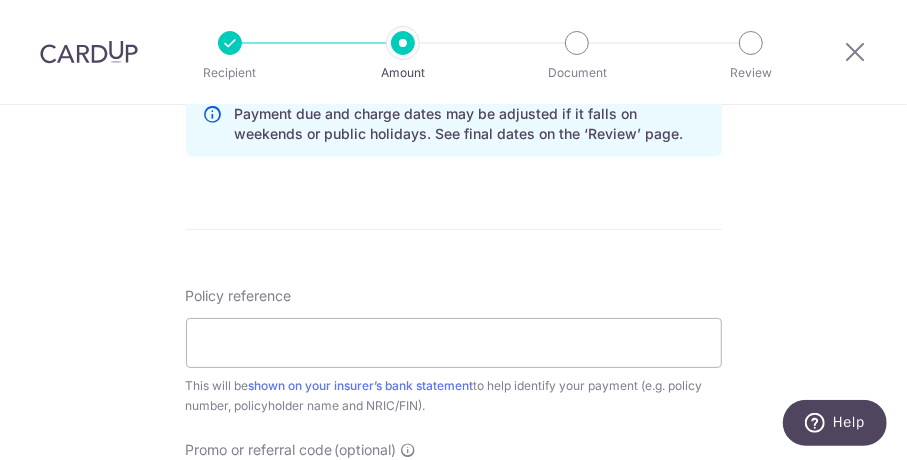 scroll, scrollTop: 1106, scrollLeft: 0, axis: vertical 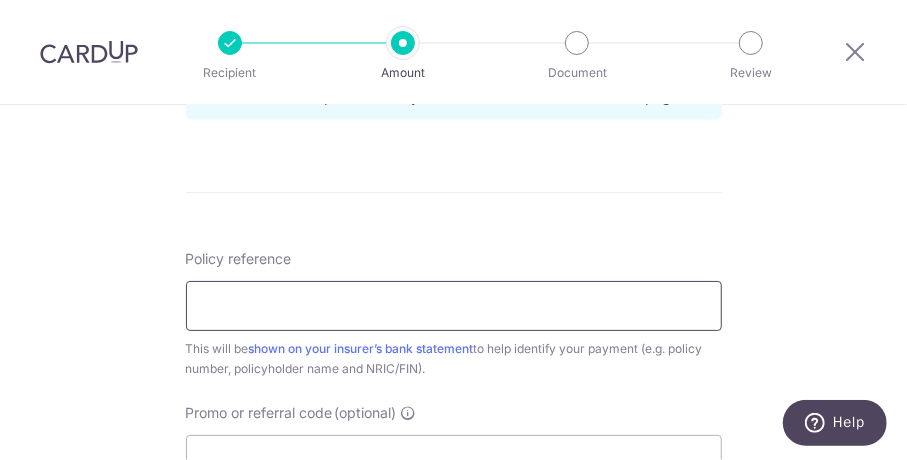 drag, startPoint x: 291, startPoint y: 294, endPoint x: 317, endPoint y: 287, distance: 26.925823 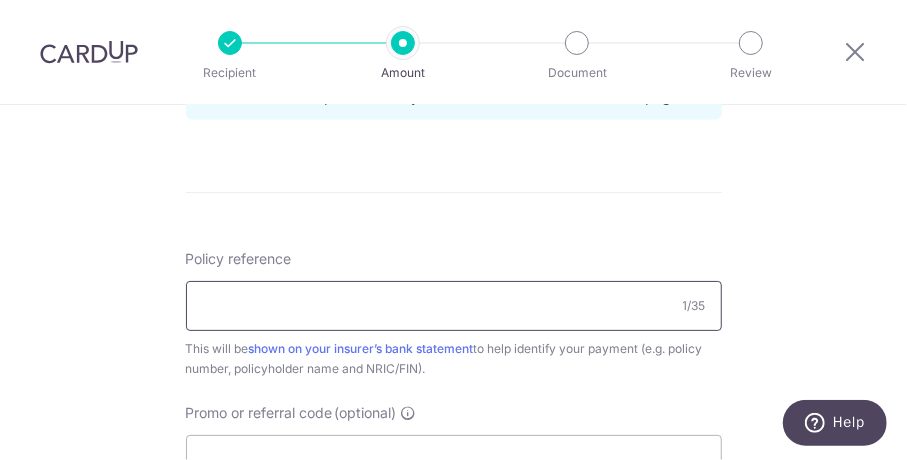 type on "e" 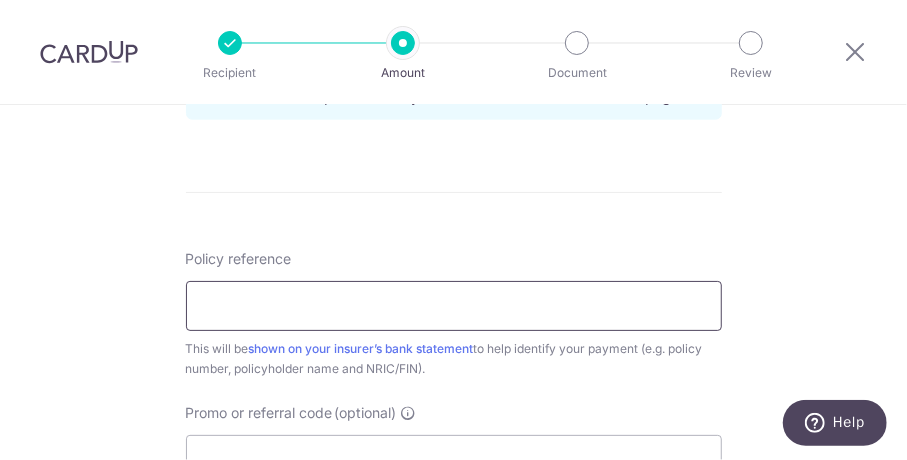 type on "W" 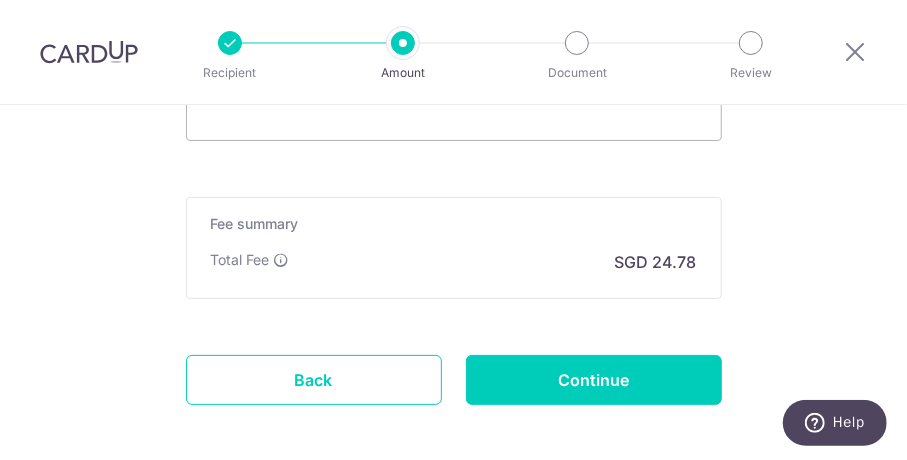 scroll, scrollTop: 1506, scrollLeft: 0, axis: vertical 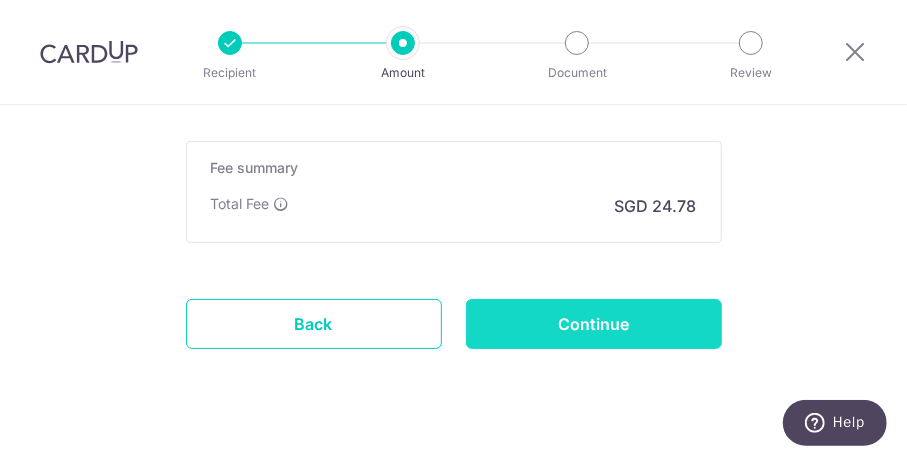 type on "[PASSPORT NUMBER]" 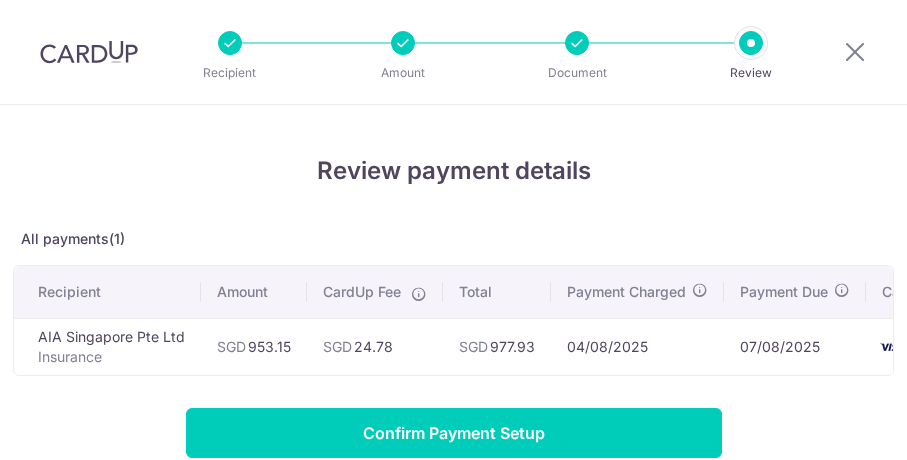 scroll, scrollTop: 0, scrollLeft: 0, axis: both 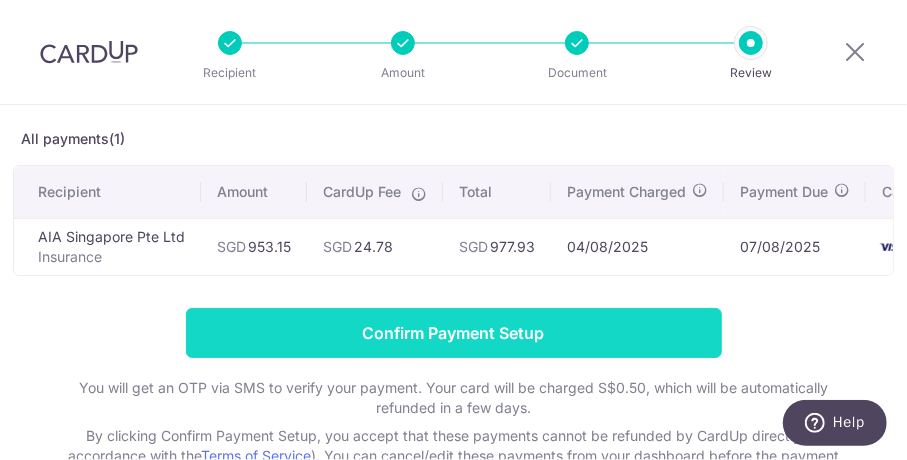 click on "Confirm Payment Setup" at bounding box center (454, 333) 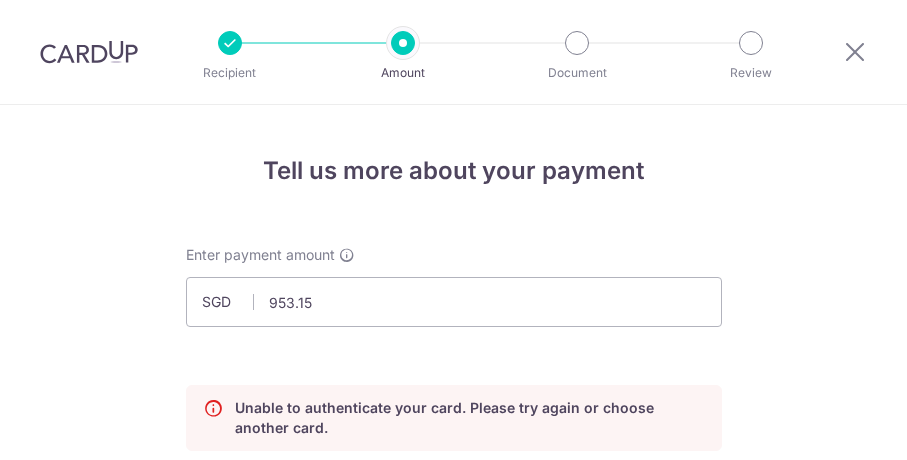 scroll, scrollTop: 0, scrollLeft: 0, axis: both 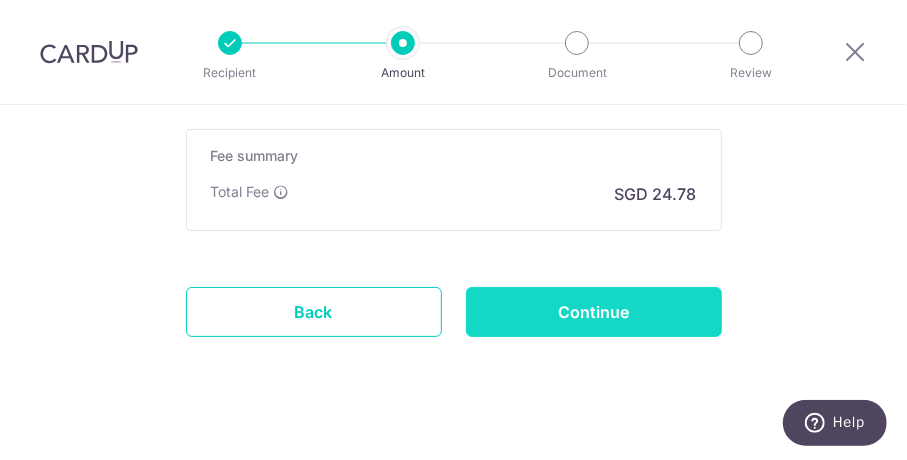 click on "Continue" at bounding box center (594, 312) 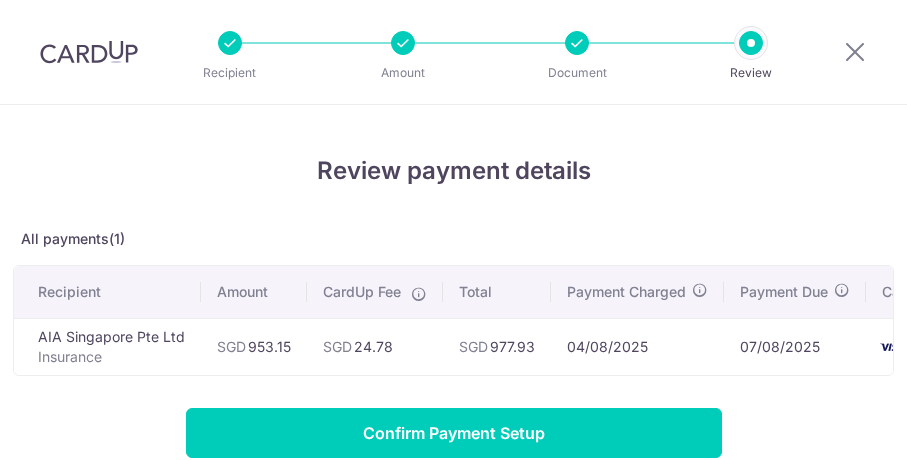 scroll, scrollTop: 0, scrollLeft: 0, axis: both 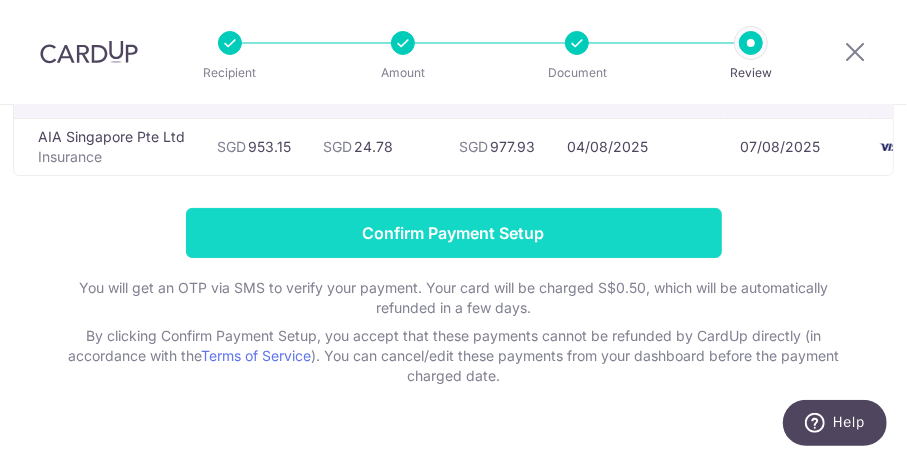 click on "Confirm Payment Setup" at bounding box center [454, 233] 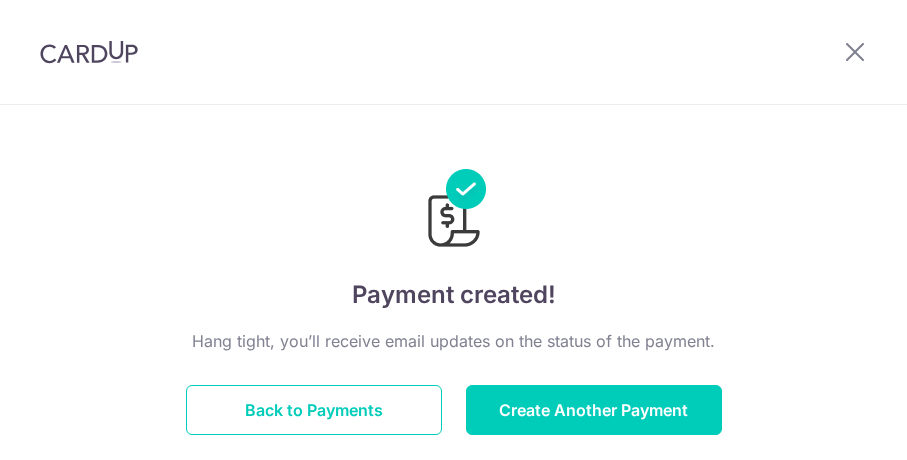 scroll, scrollTop: 0, scrollLeft: 0, axis: both 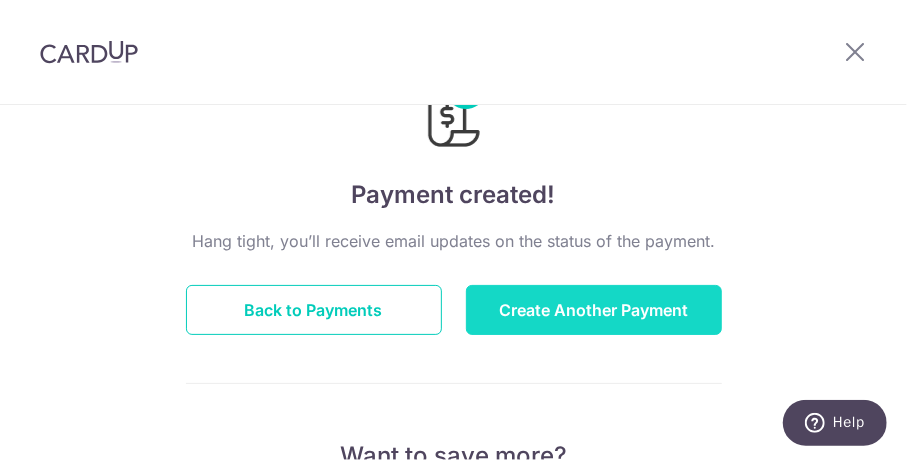 click on "Create Another Payment" at bounding box center [594, 310] 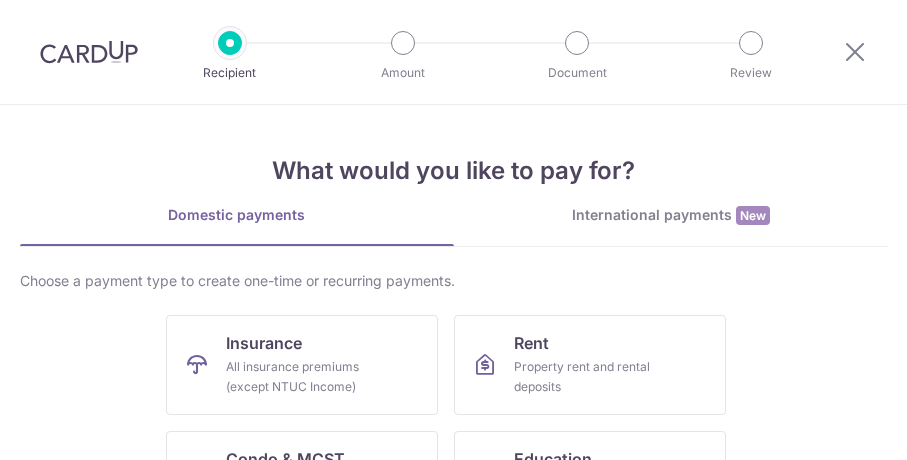 scroll, scrollTop: 0, scrollLeft: 0, axis: both 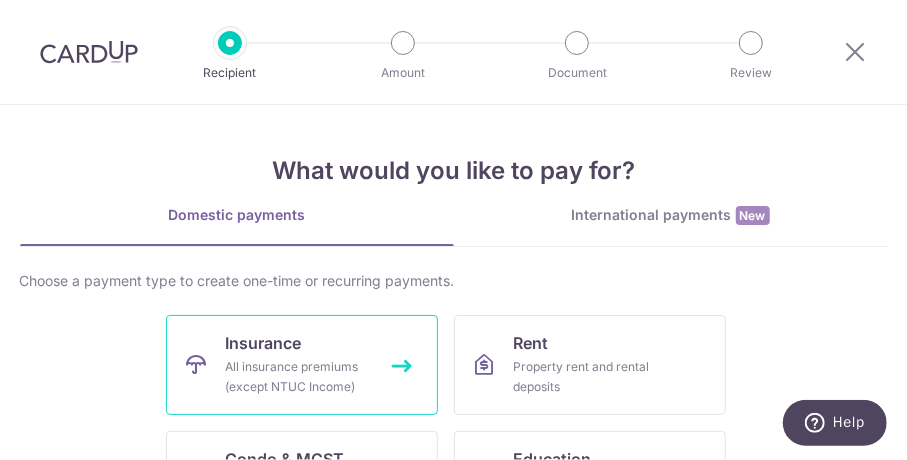 click on "Insurance All insurance premiums (except NTUC Income)" at bounding box center [302, 365] 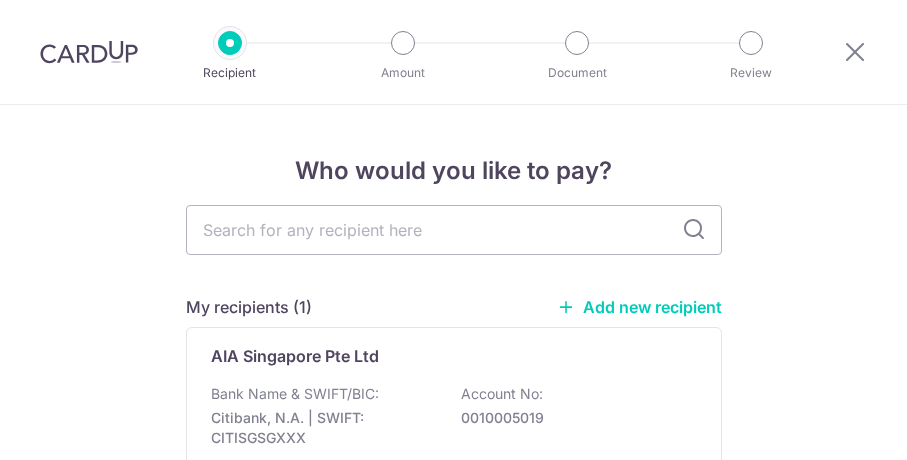 scroll, scrollTop: 0, scrollLeft: 0, axis: both 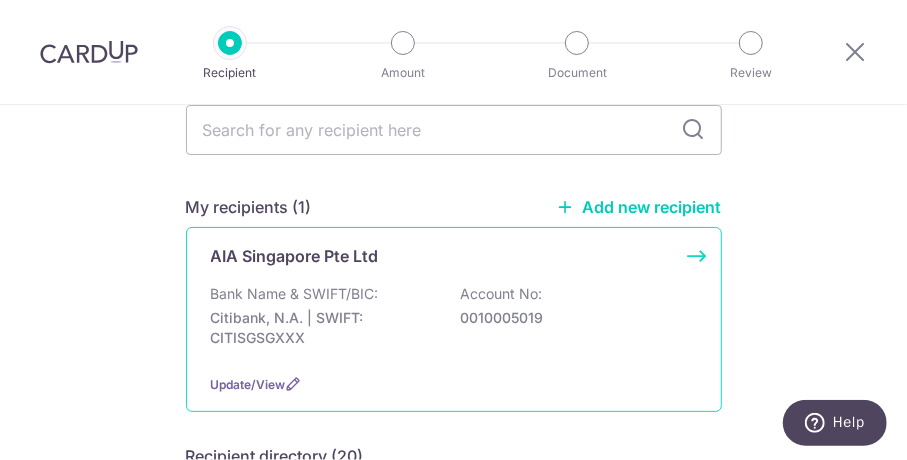 click on "Citibank, N.A. | SWIFT: CITISGSGXXX" at bounding box center [323, 328] 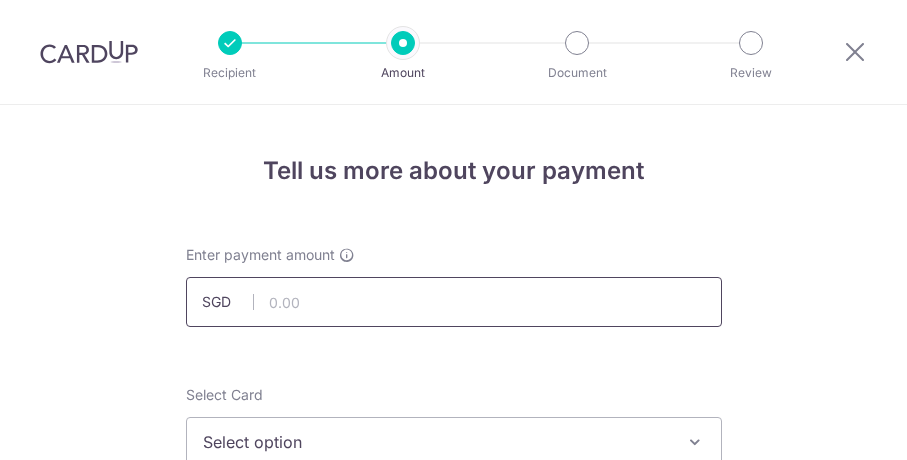 scroll, scrollTop: 0, scrollLeft: 0, axis: both 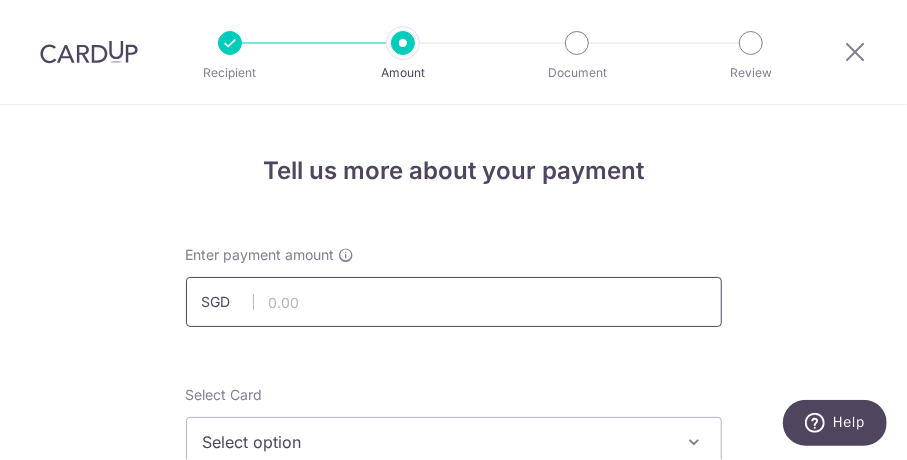 click at bounding box center [454, 302] 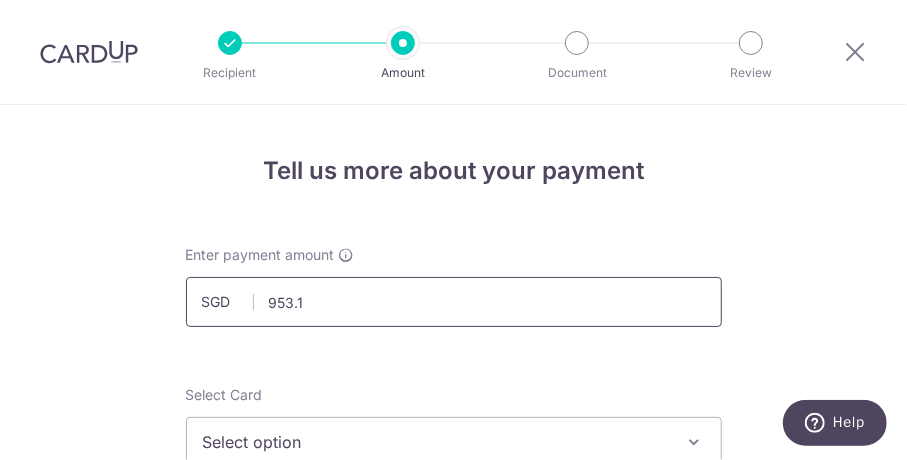 type on "953.15" 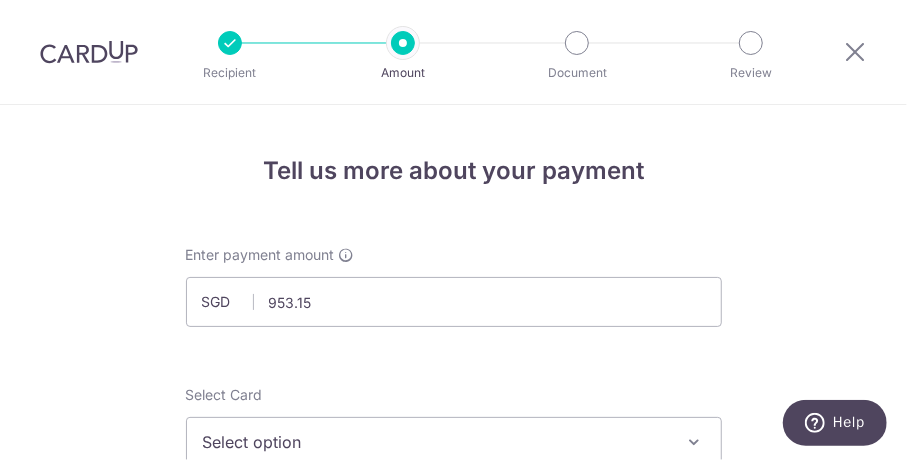 click on "Select Card
Select option
Add credit card
Your Cards
**** 2012
**** 2623
**** 8778" at bounding box center [454, 426] 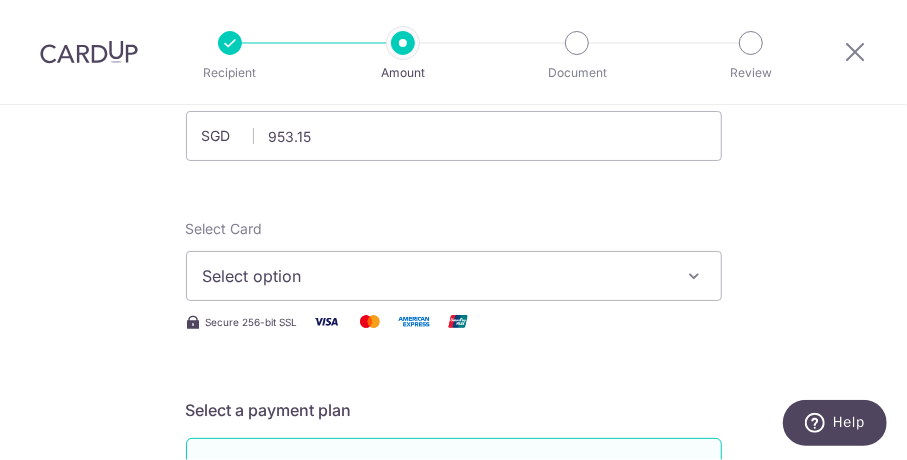 scroll, scrollTop: 200, scrollLeft: 0, axis: vertical 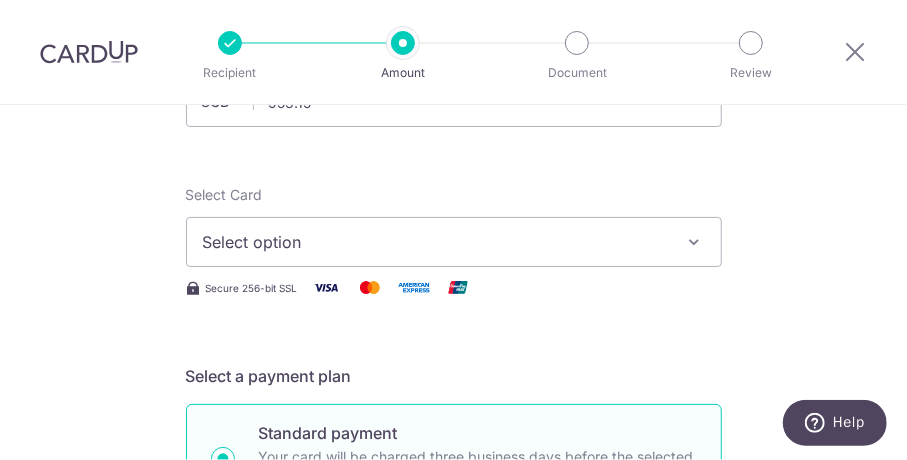 click on "Select option" at bounding box center (436, 242) 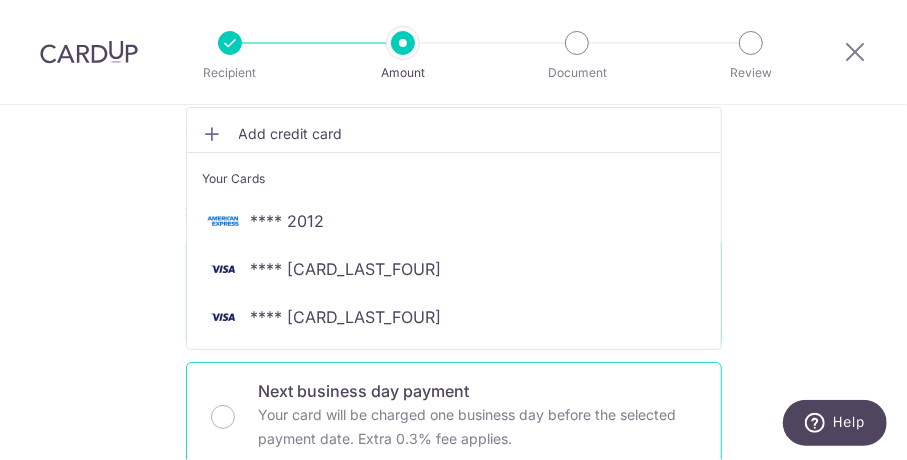 scroll, scrollTop: 400, scrollLeft: 0, axis: vertical 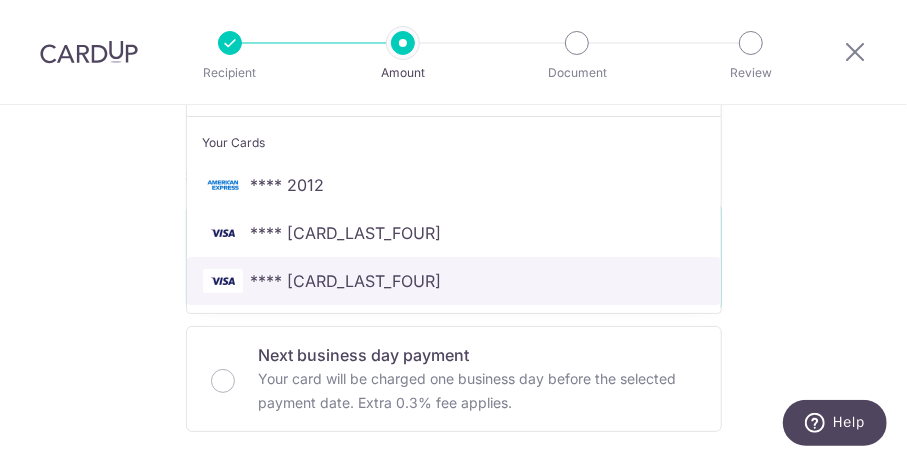 click on "**** [CARD]" at bounding box center [454, 281] 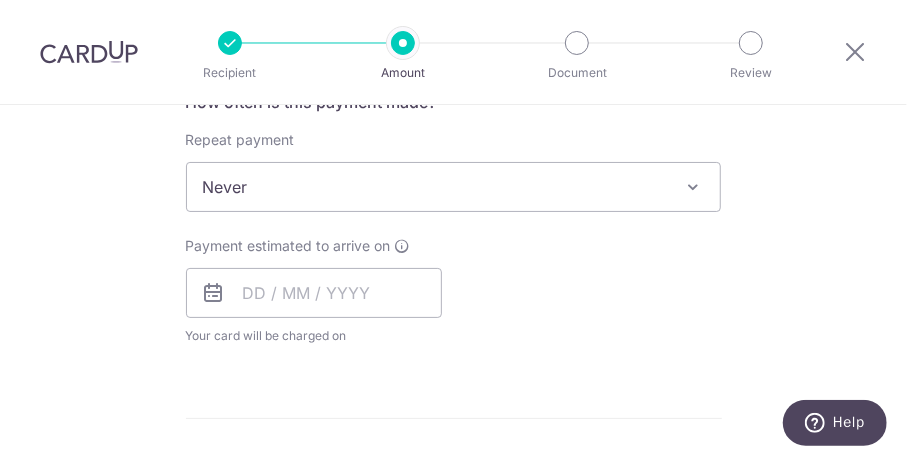scroll, scrollTop: 800, scrollLeft: 0, axis: vertical 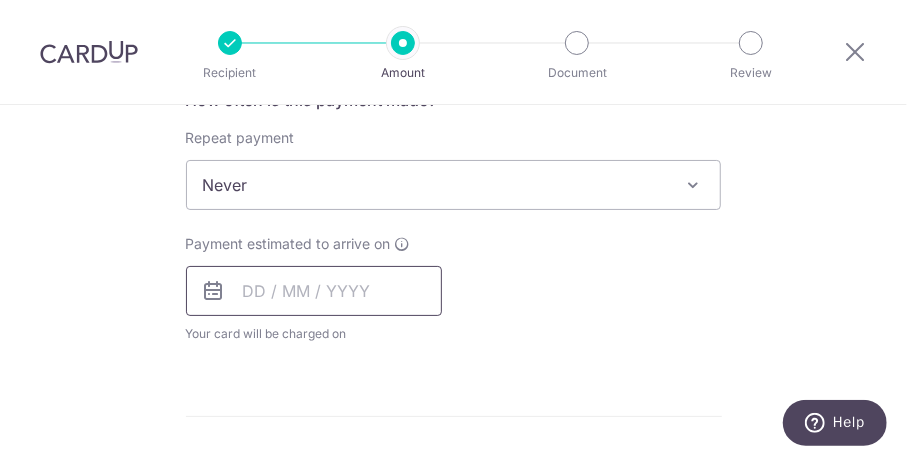 click at bounding box center [314, 291] 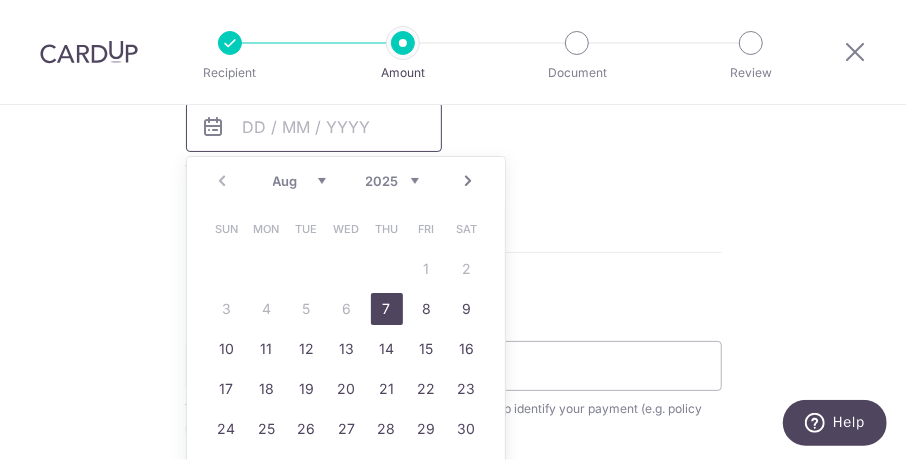 scroll, scrollTop: 1000, scrollLeft: 0, axis: vertical 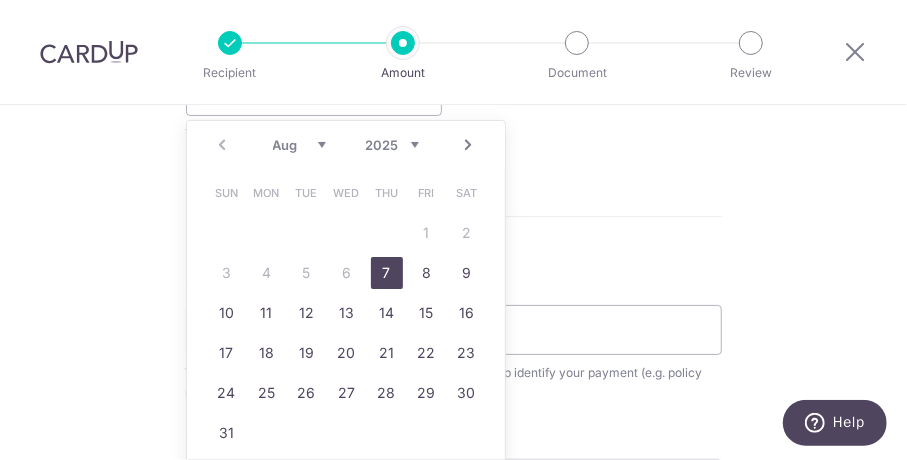 click on "7" at bounding box center [387, 273] 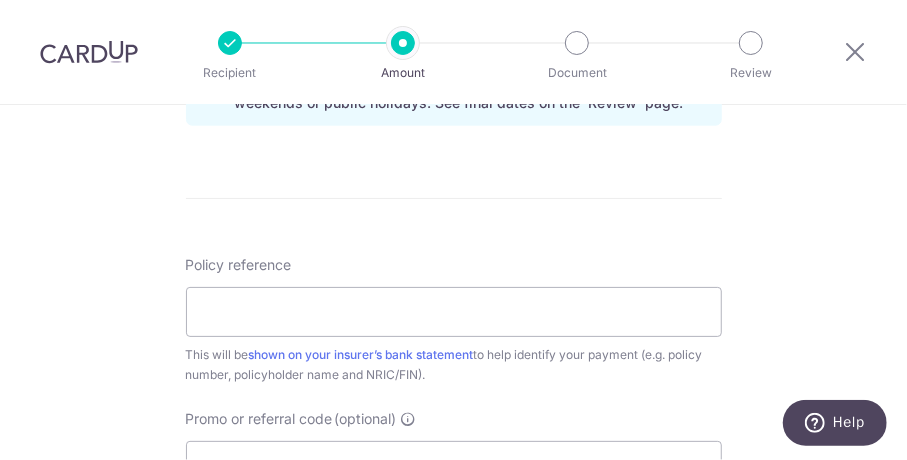 scroll, scrollTop: 1200, scrollLeft: 0, axis: vertical 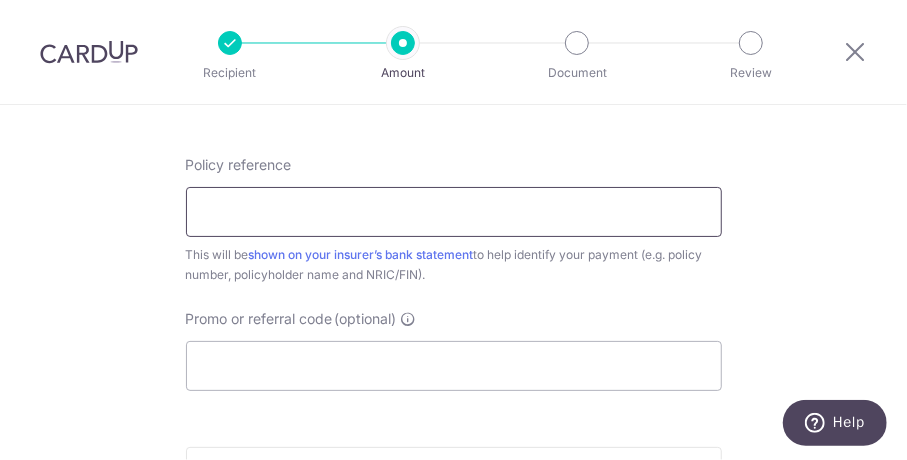 click on "Policy reference" at bounding box center (454, 212) 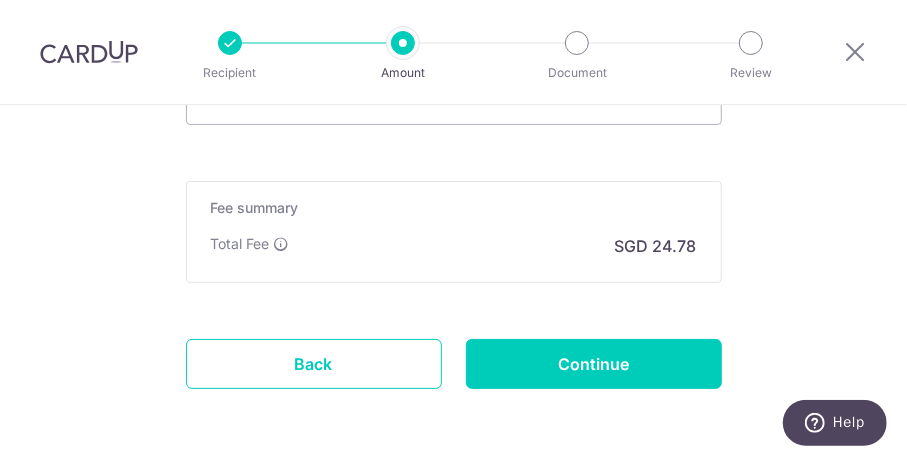 scroll, scrollTop: 1500, scrollLeft: 0, axis: vertical 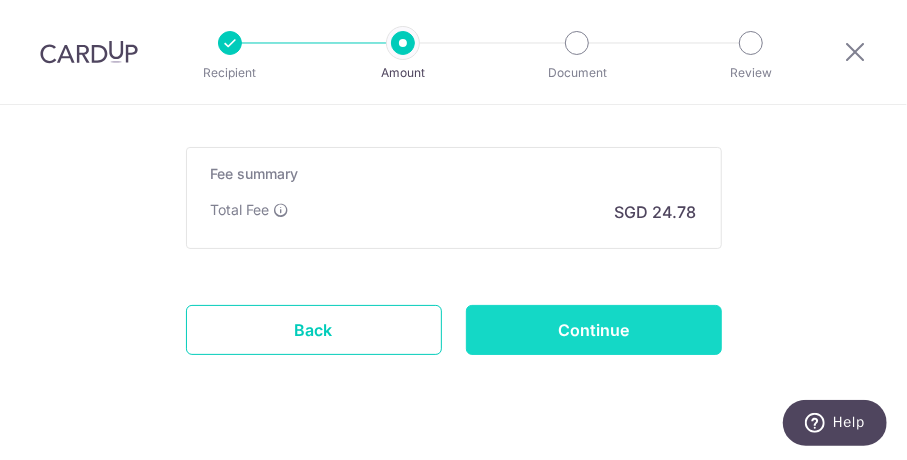 type on "[PASSPORT]" 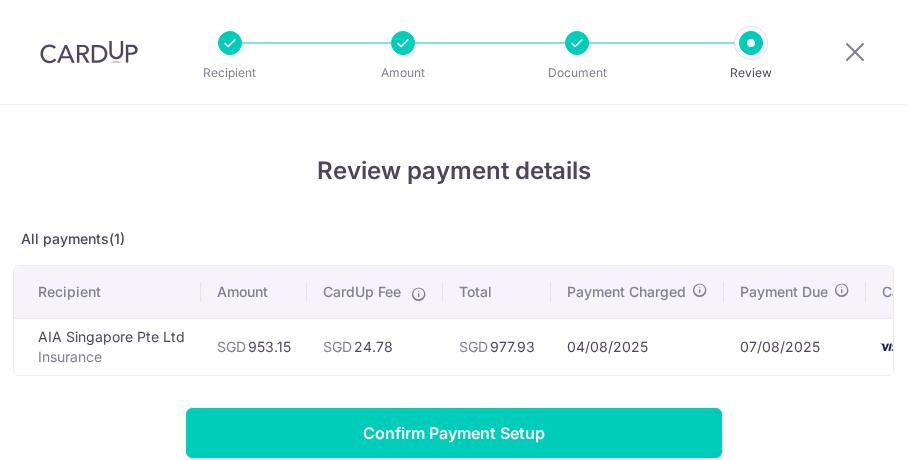 scroll, scrollTop: 0, scrollLeft: 0, axis: both 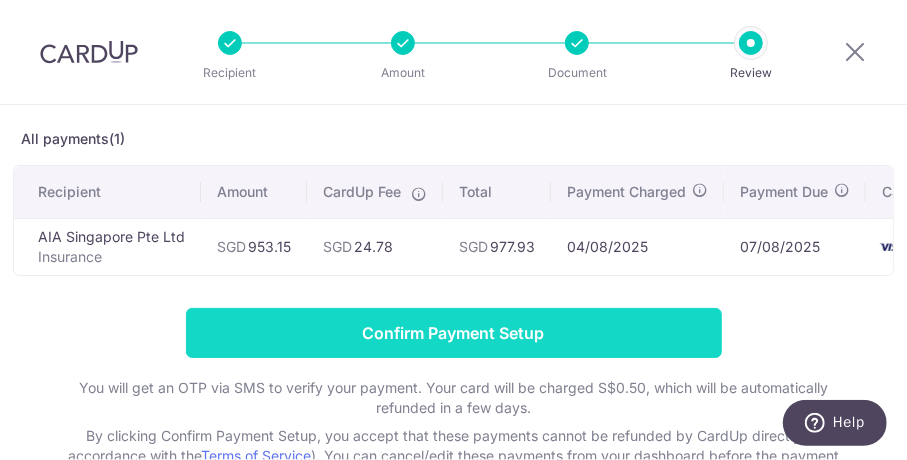 click on "Confirm Payment Setup" at bounding box center [454, 333] 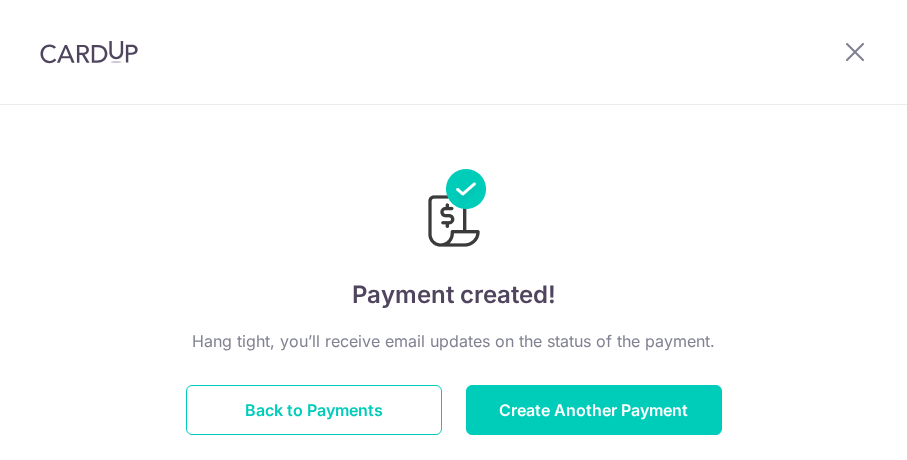 scroll, scrollTop: 0, scrollLeft: 0, axis: both 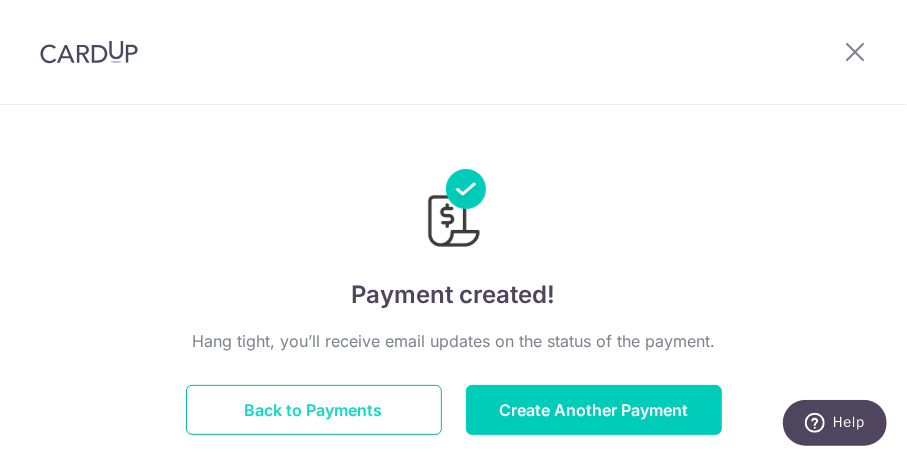 click on "Back to Payments" at bounding box center [314, 410] 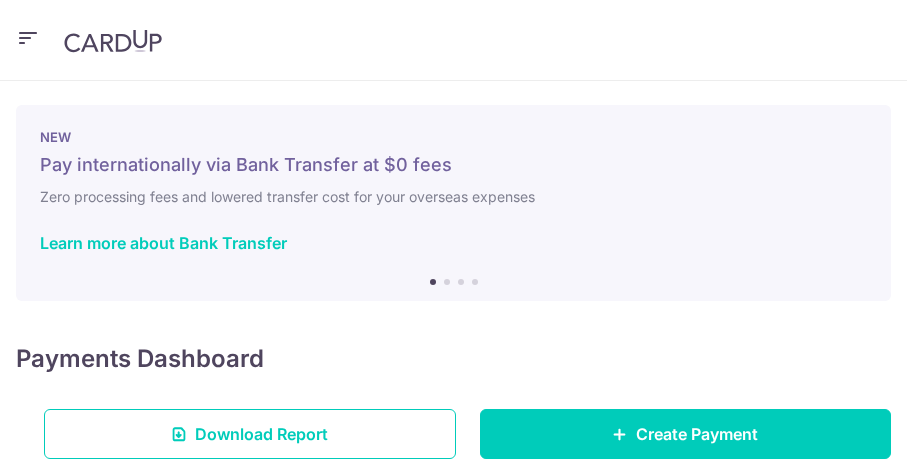 scroll, scrollTop: 0, scrollLeft: 0, axis: both 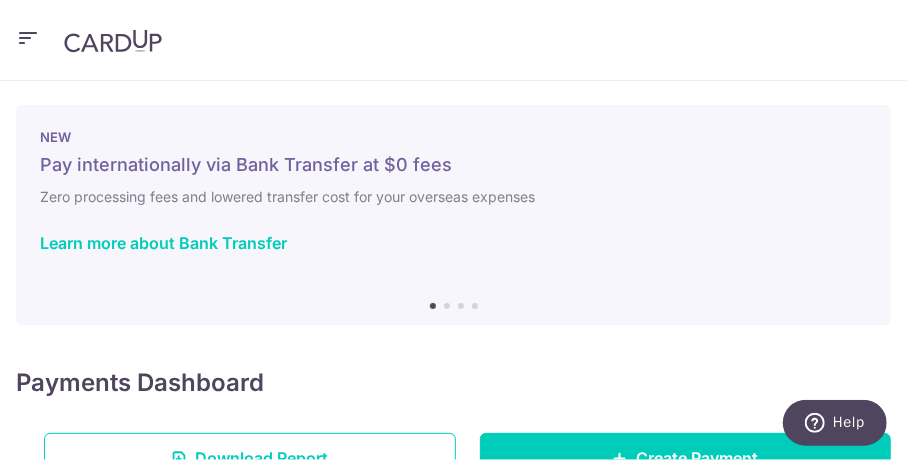 click at bounding box center [28, 38] 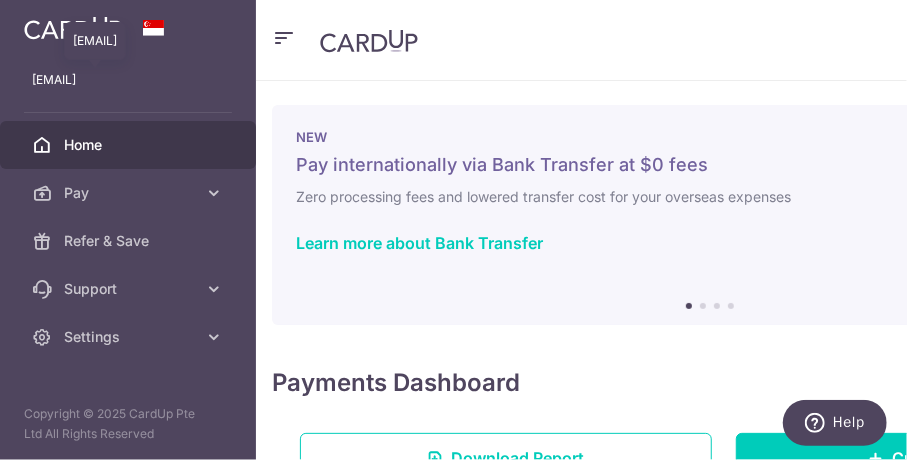 click on "[EMAIL]" at bounding box center (128, 80) 